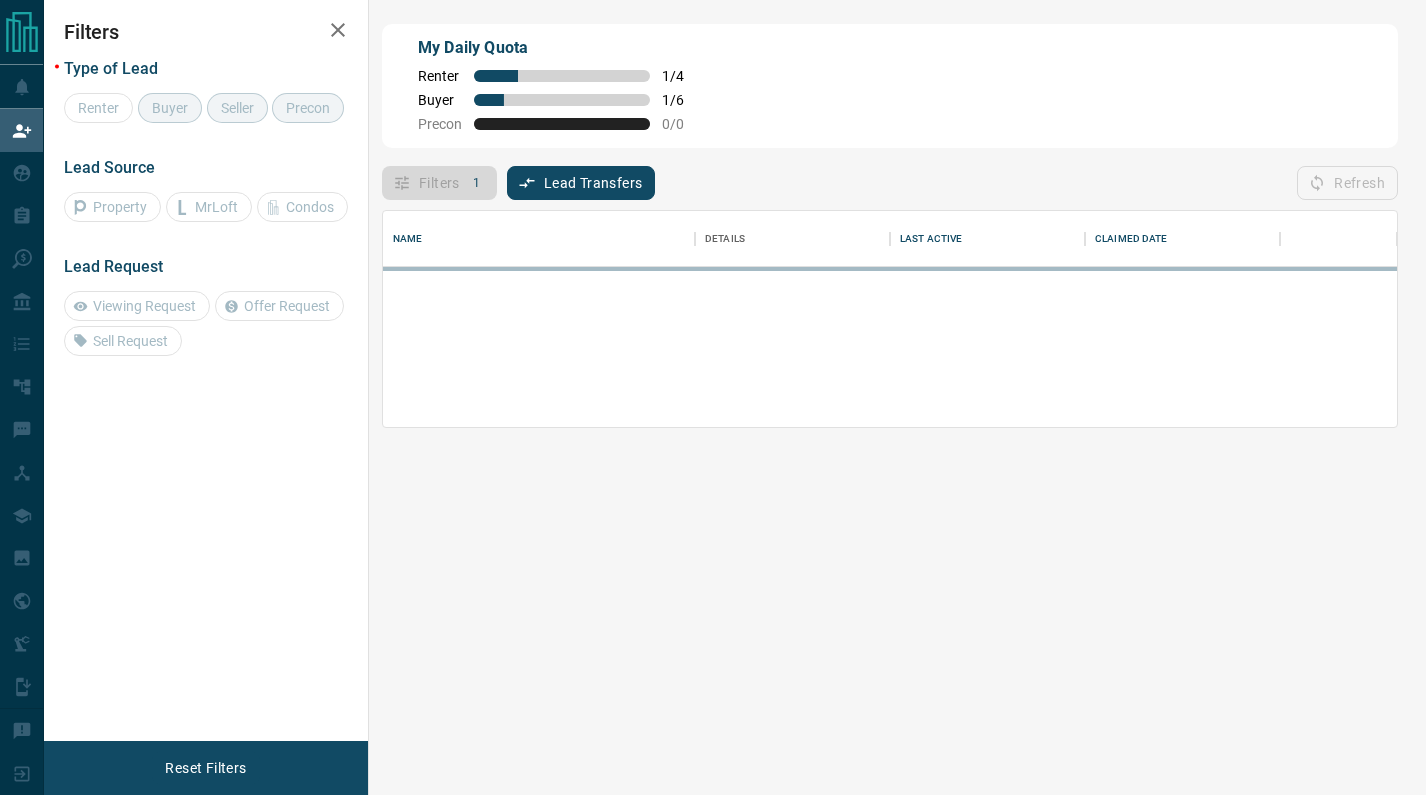 scroll, scrollTop: 0, scrollLeft: 0, axis: both 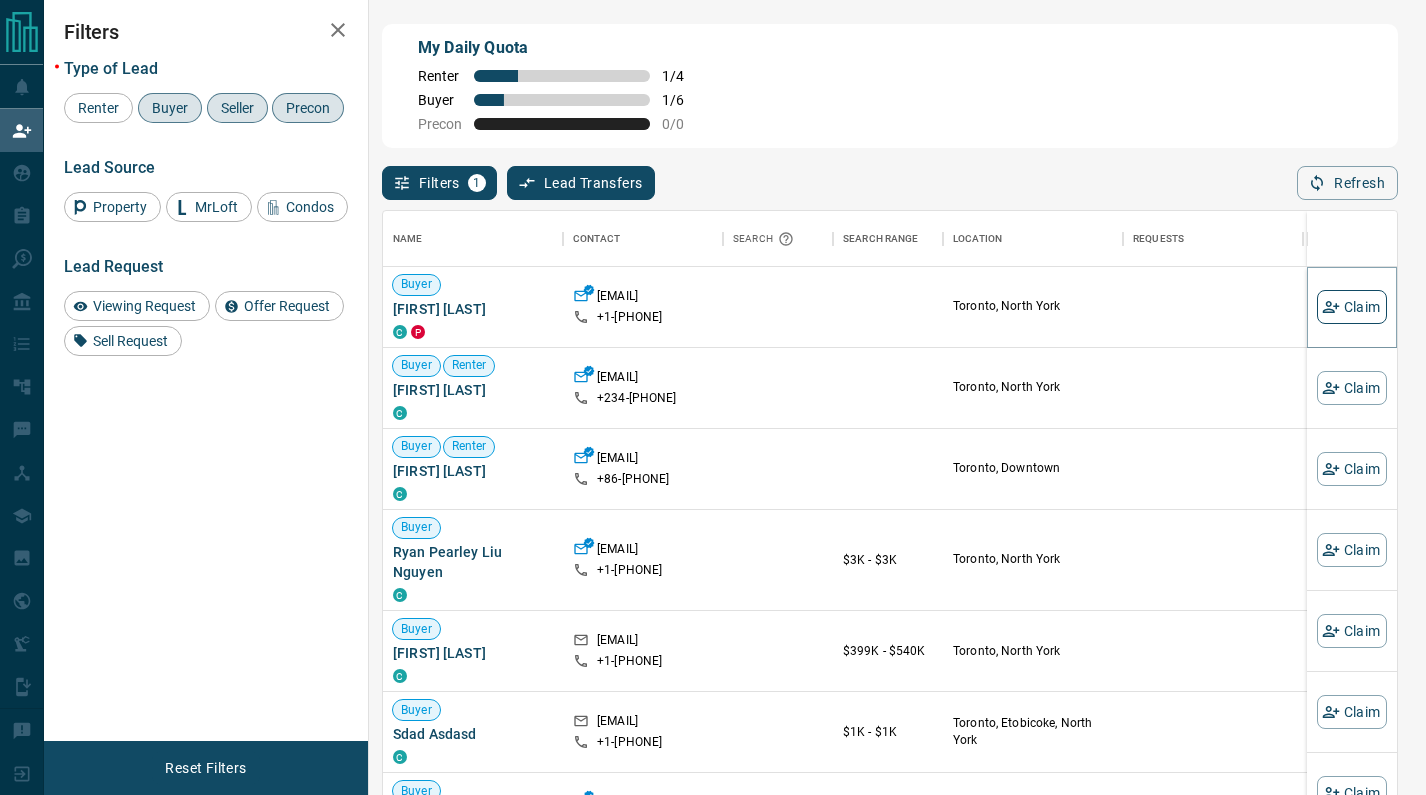 click on "Claim" at bounding box center [1352, 307] 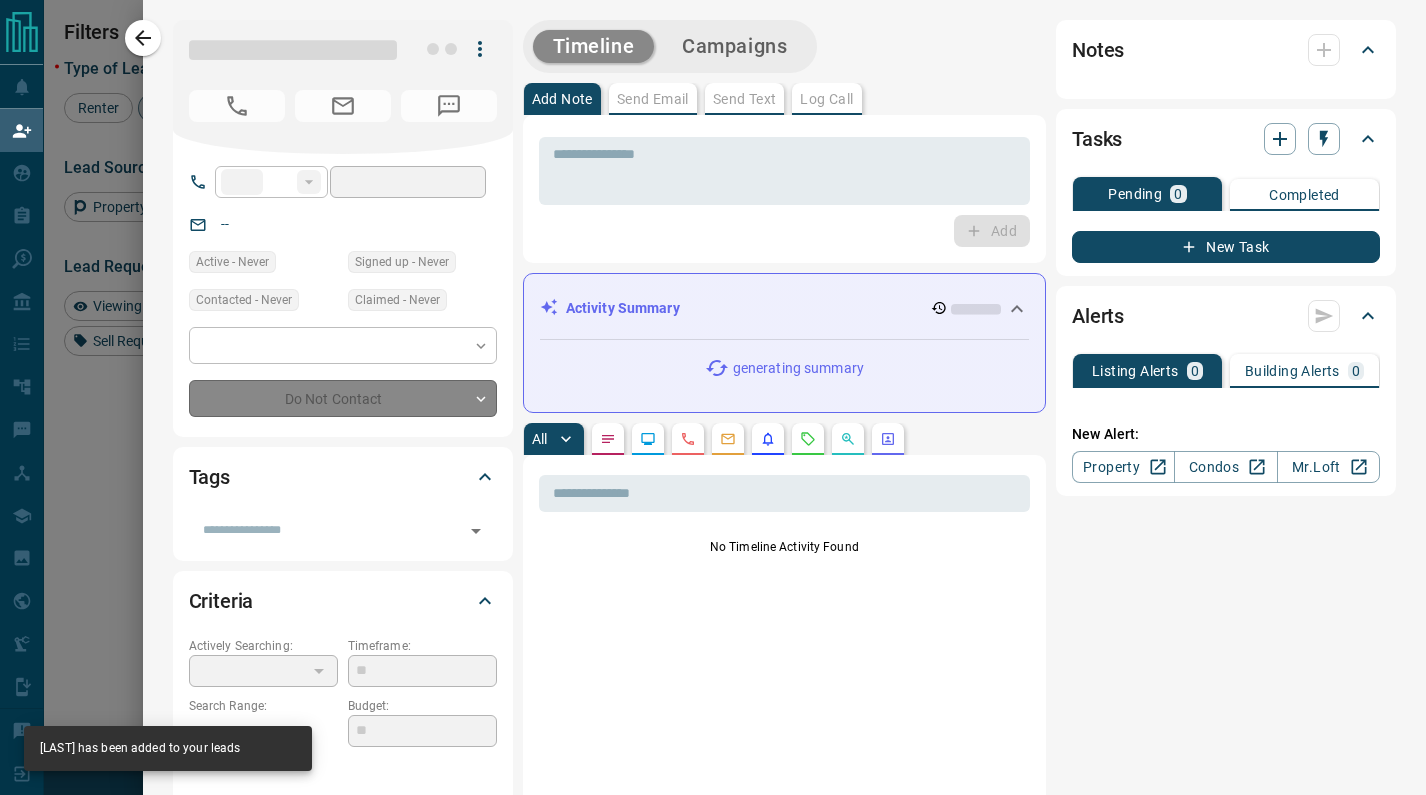 type on "**" 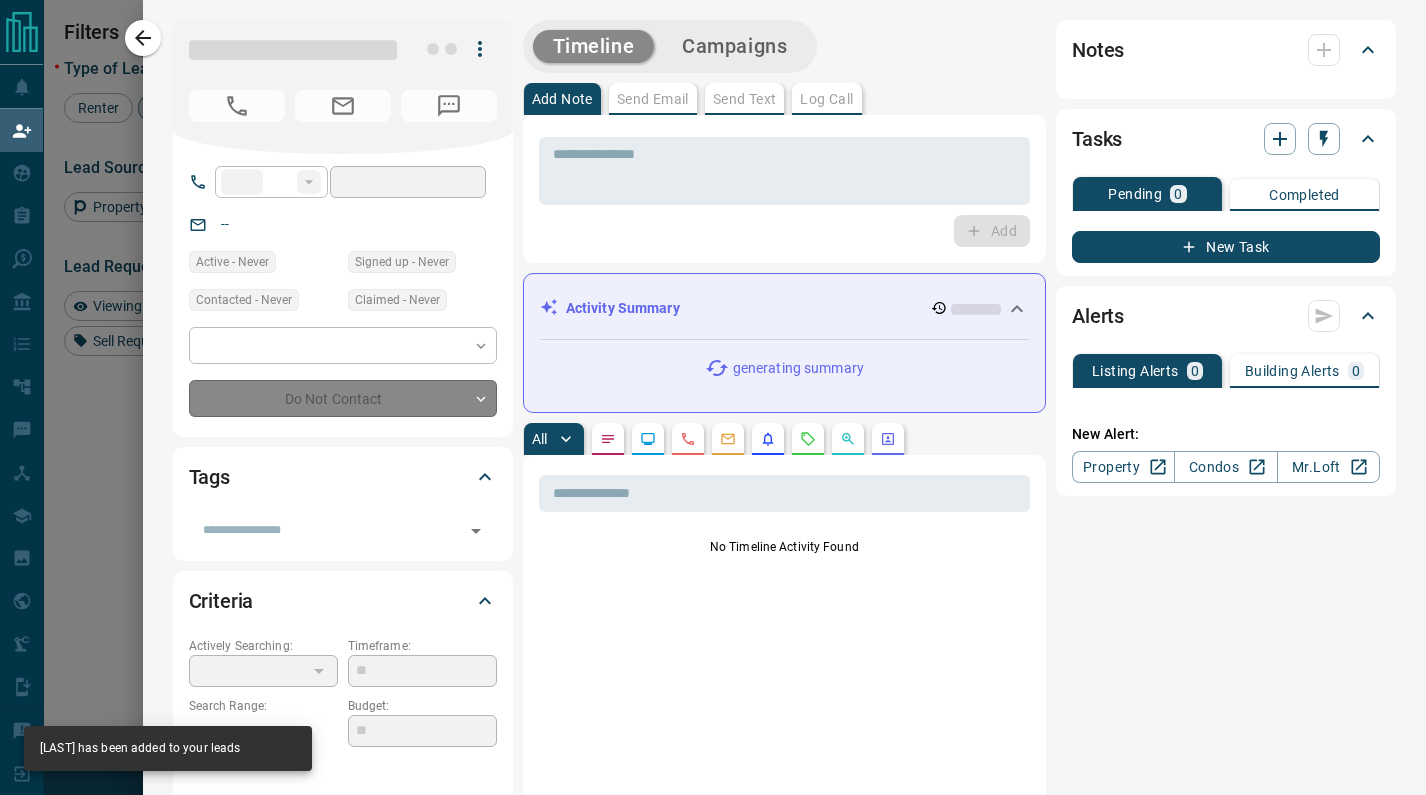 type on "**********" 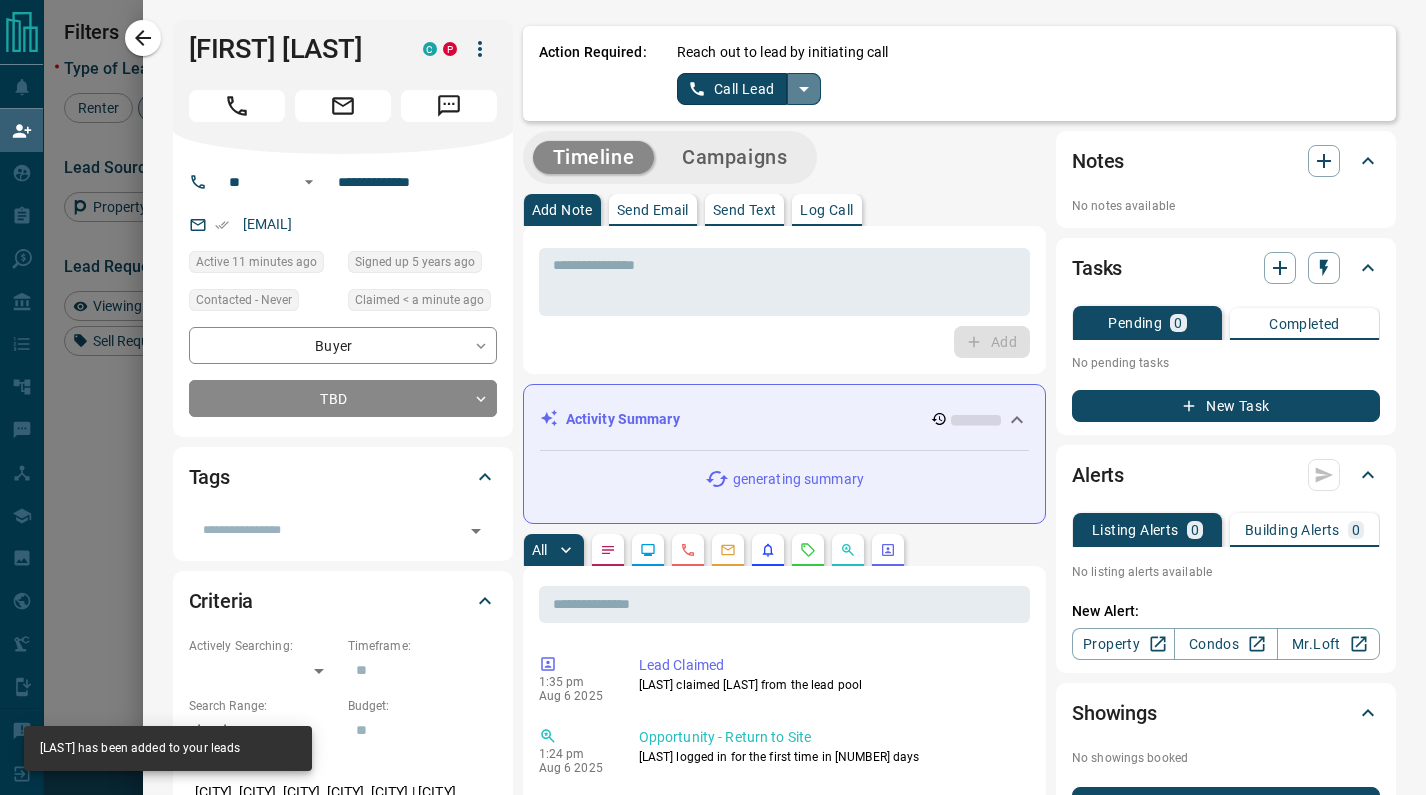 click 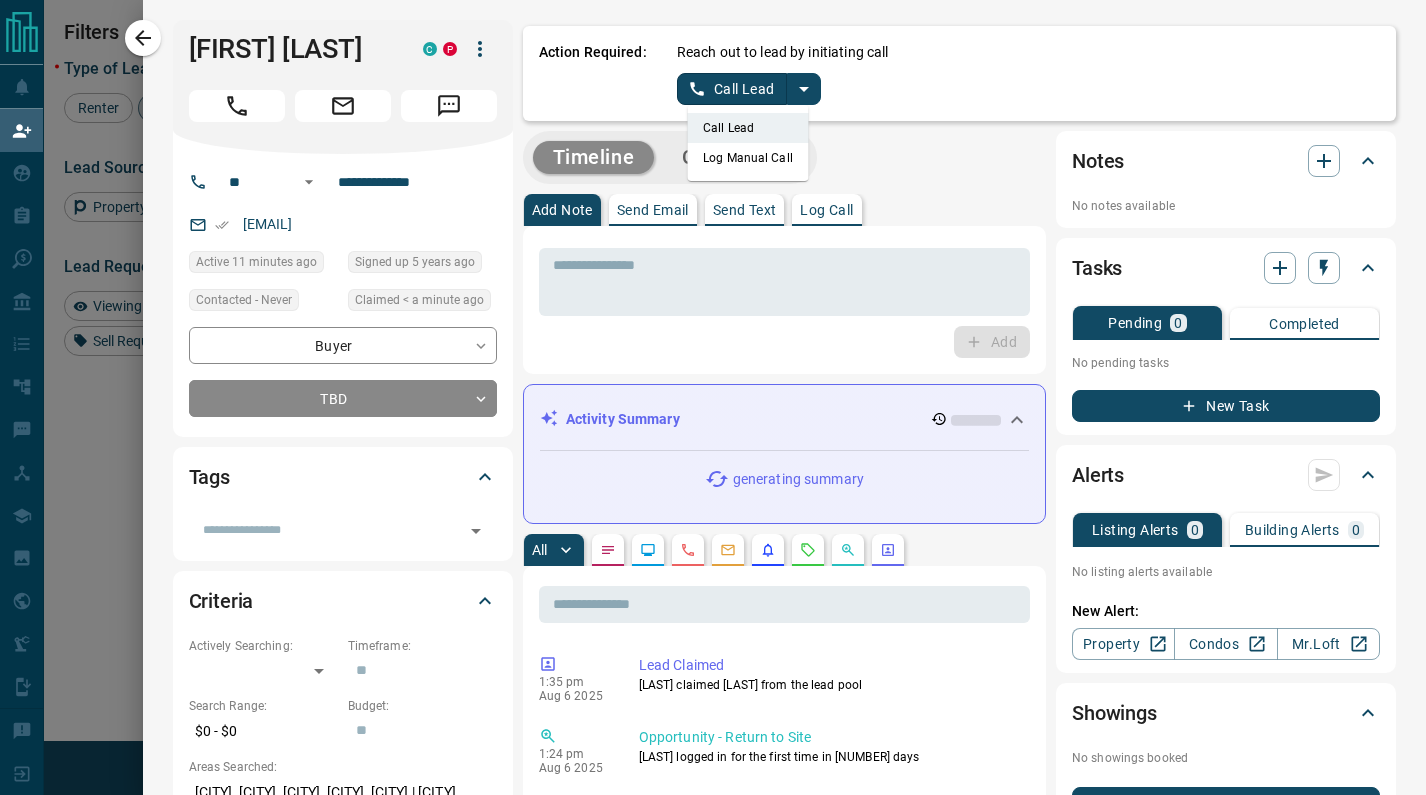 click on "Log Manual Call" at bounding box center (748, 158) 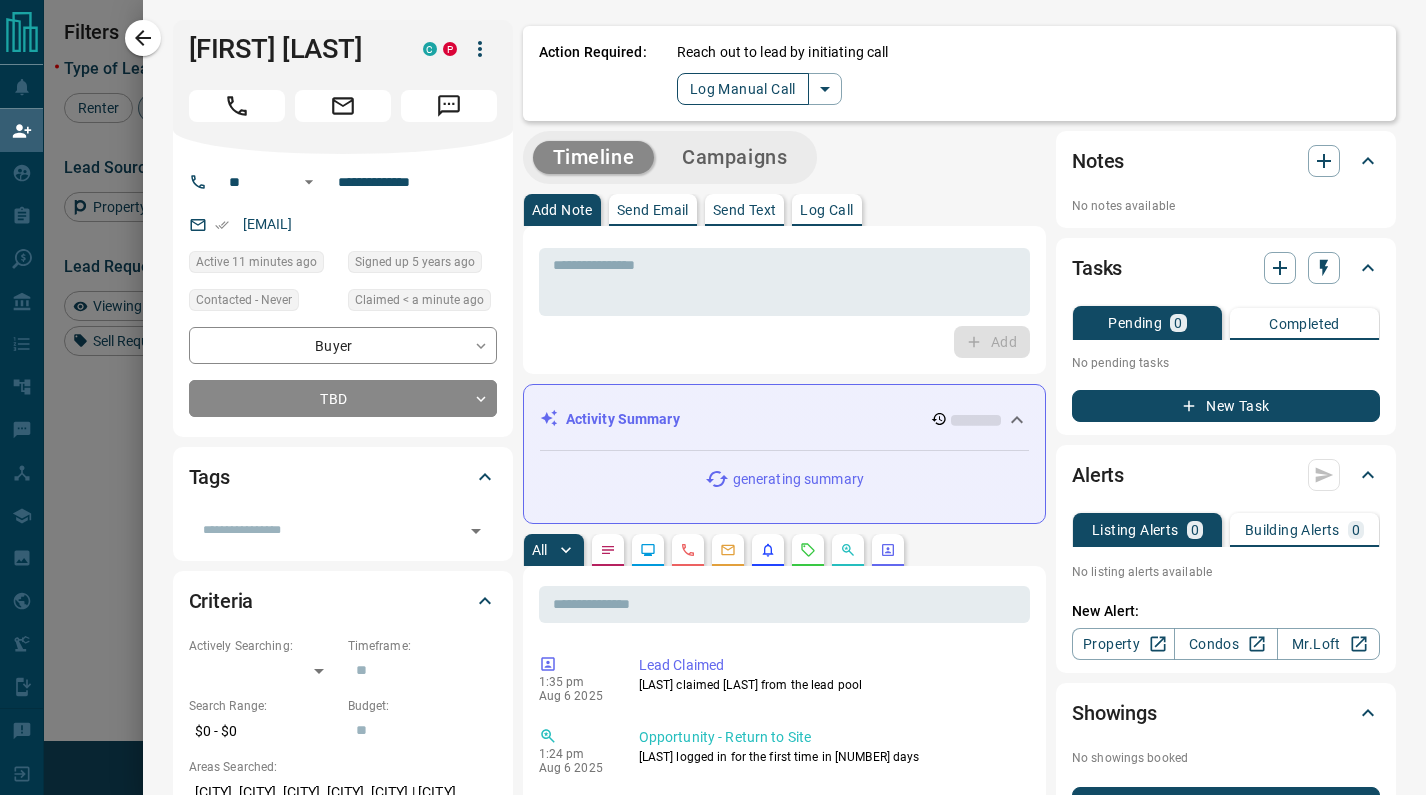 click on "Log Manual Call" at bounding box center [743, 89] 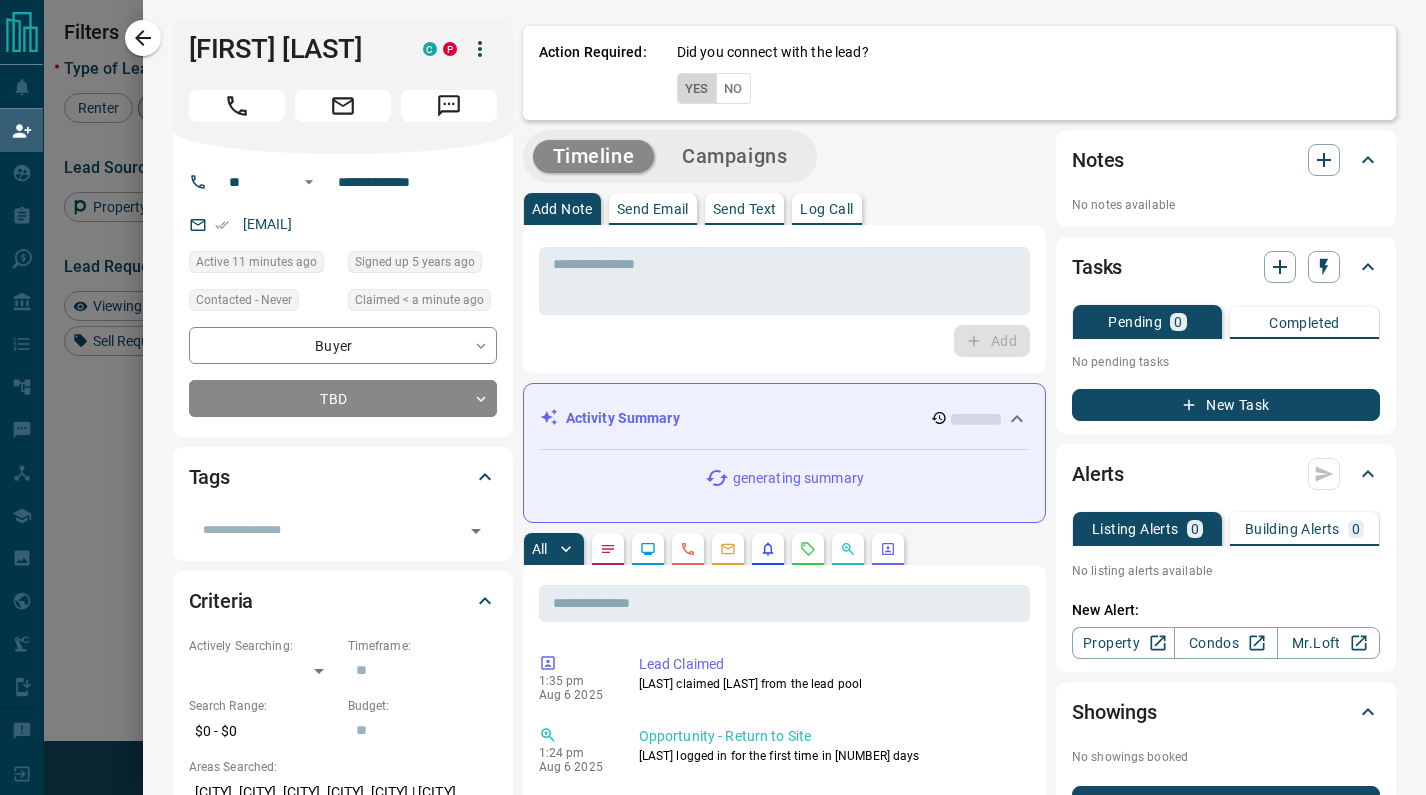 click on "Yes" at bounding box center [697, 88] 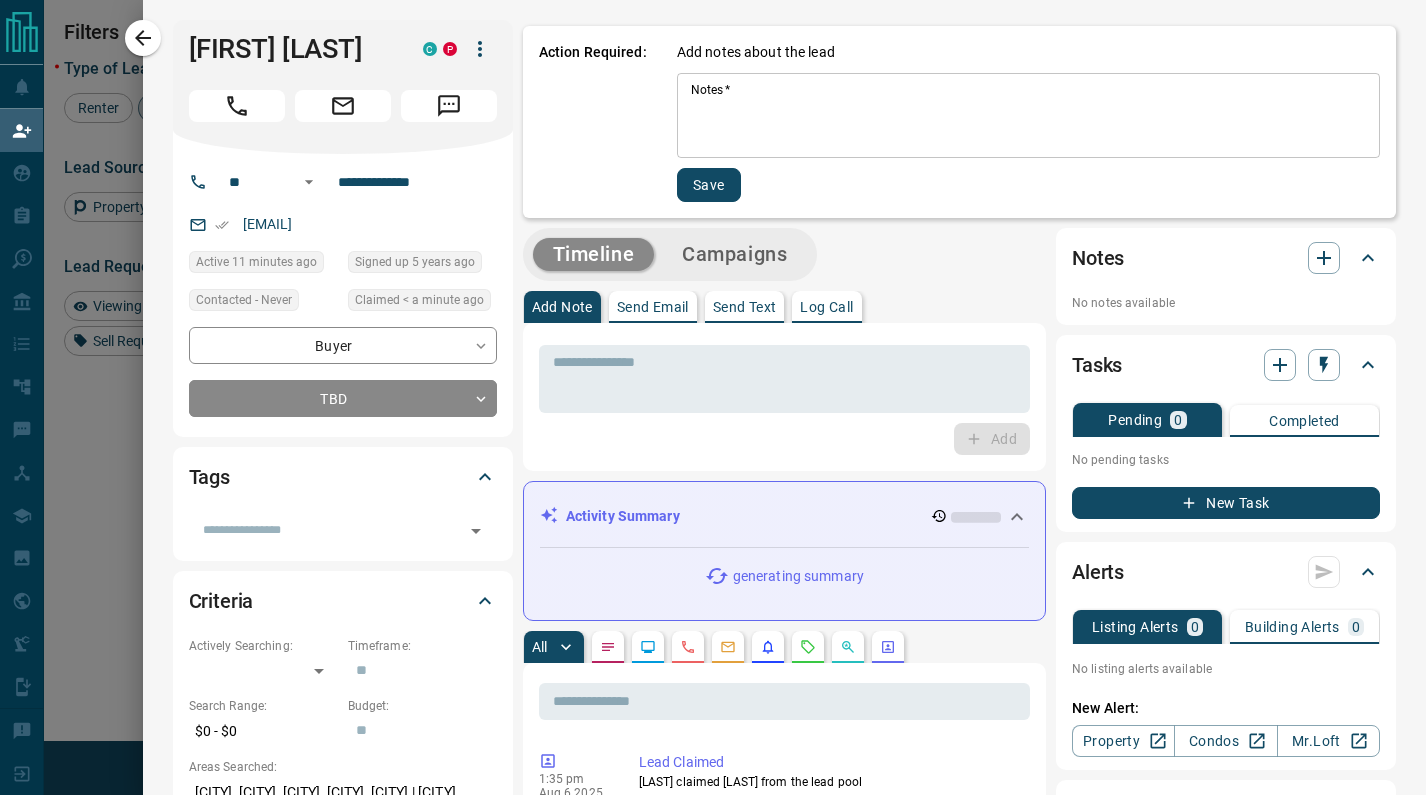 click on "Notes   *" at bounding box center (1028, 116) 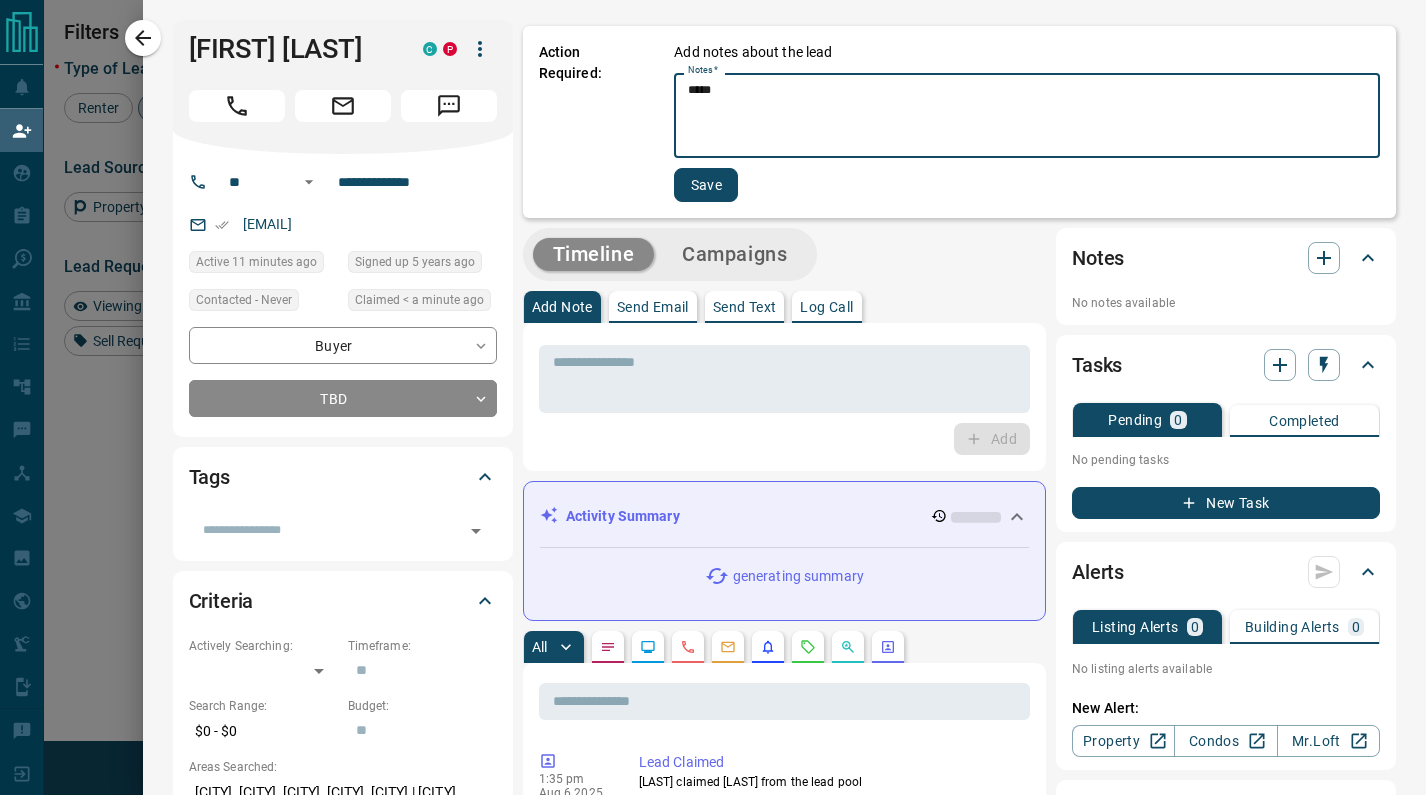 type on "****" 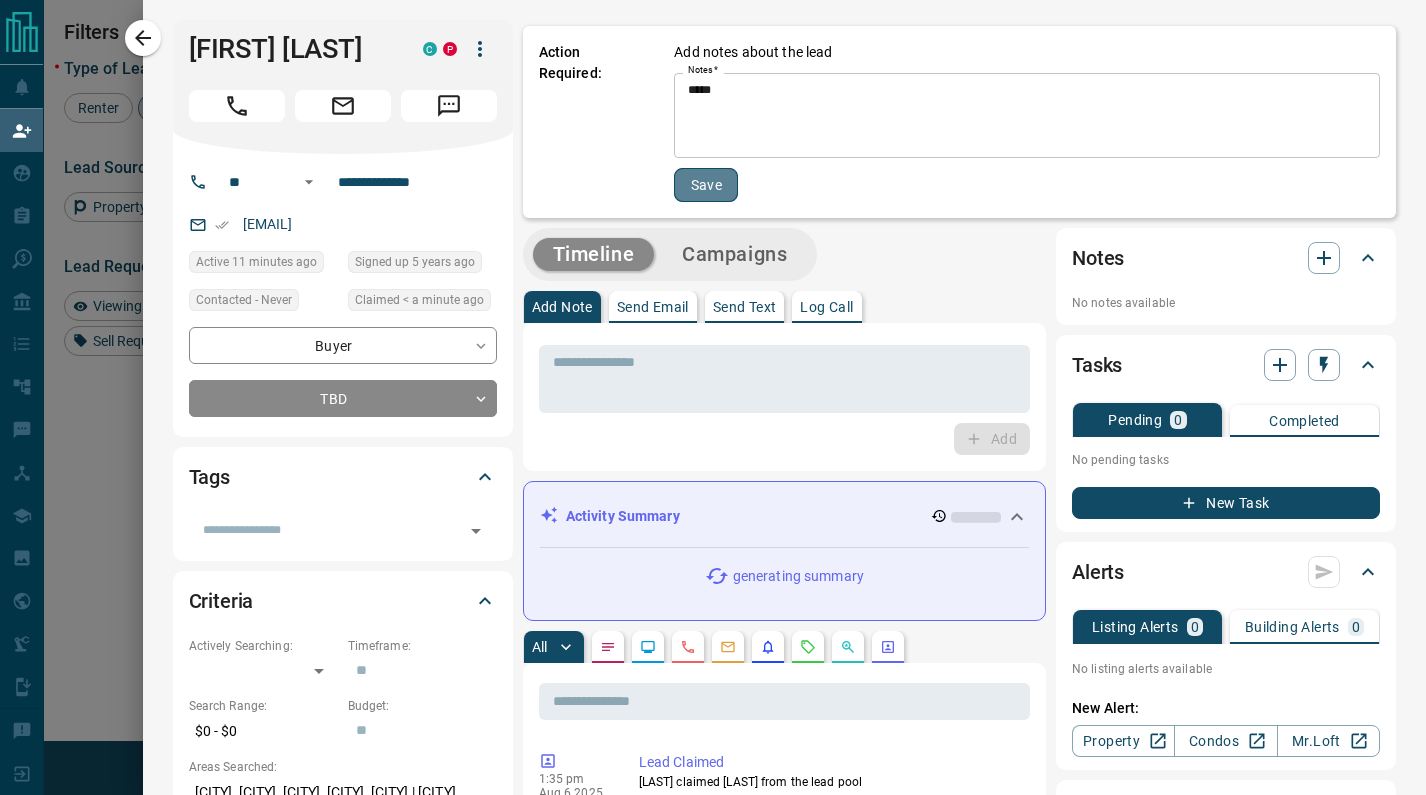 click on "Save" at bounding box center (706, 185) 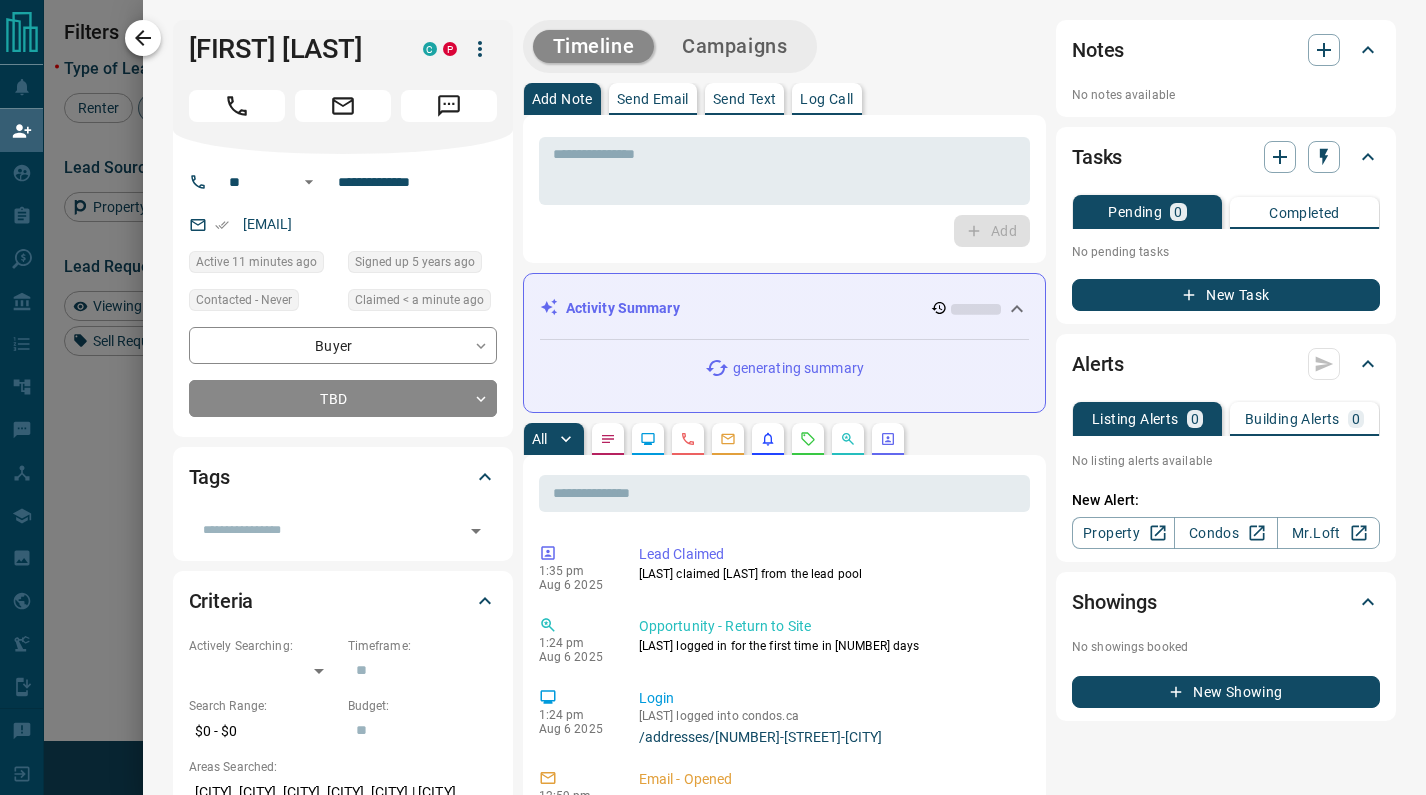 click 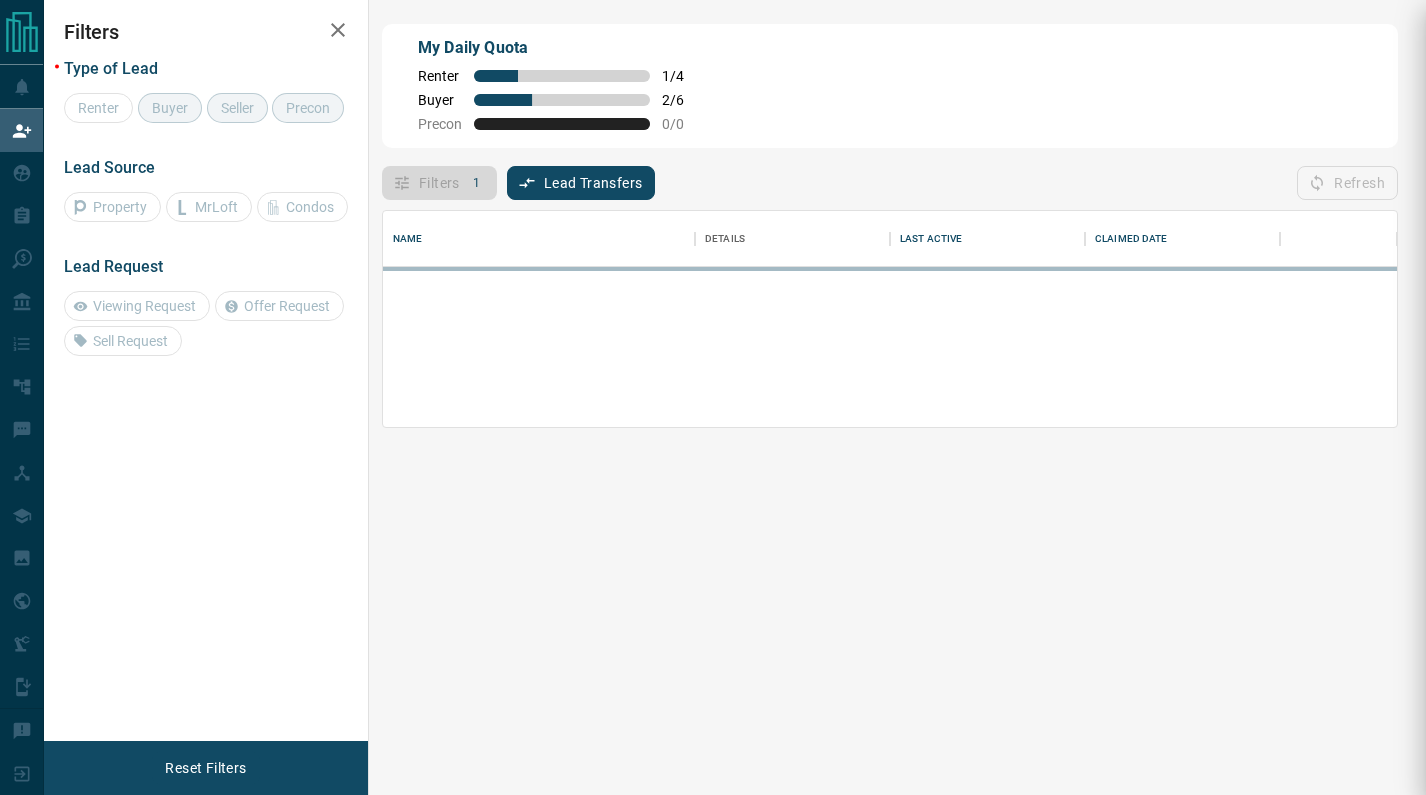 scroll, scrollTop: 0, scrollLeft: 0, axis: both 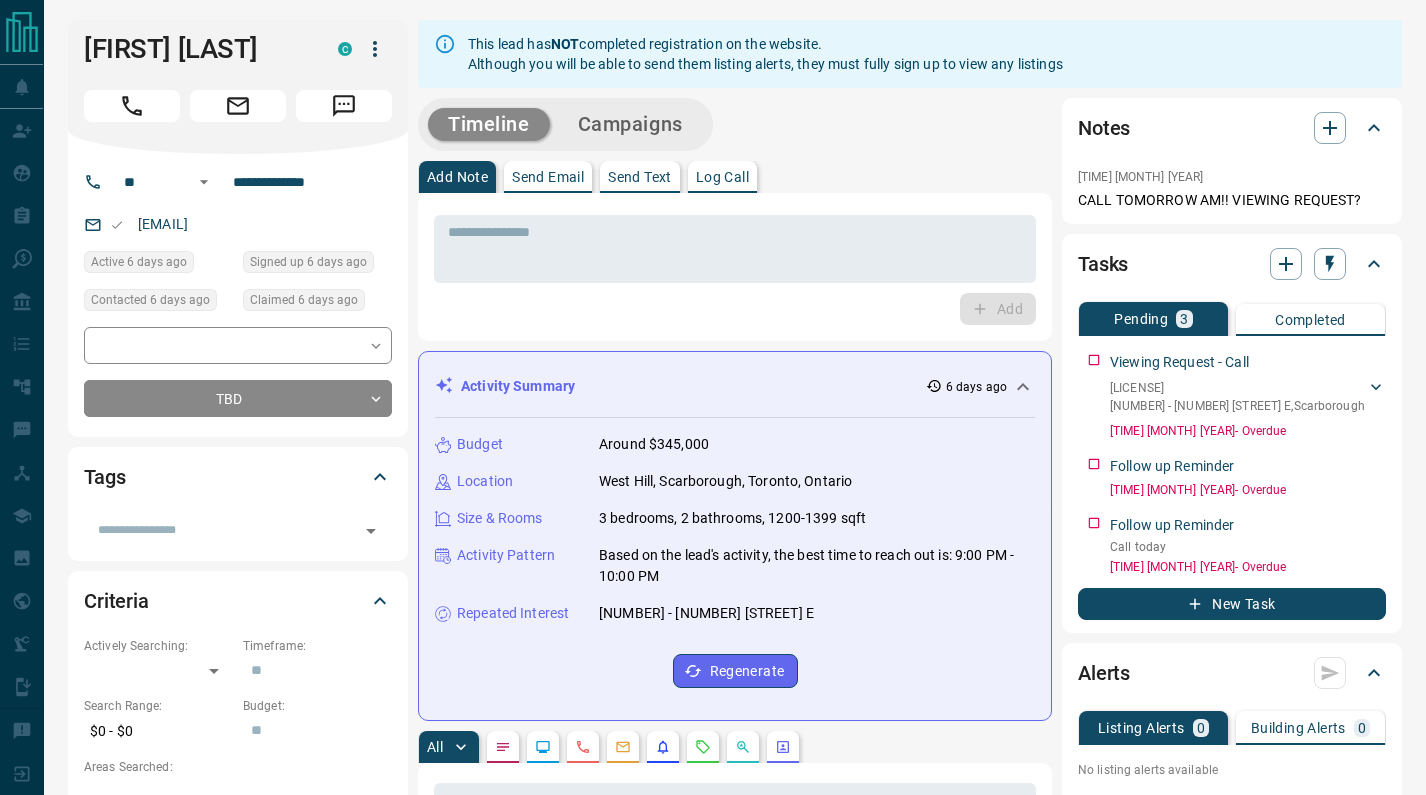 click on "Add Note Send Email Send Text Log Call" at bounding box center (735, 177) 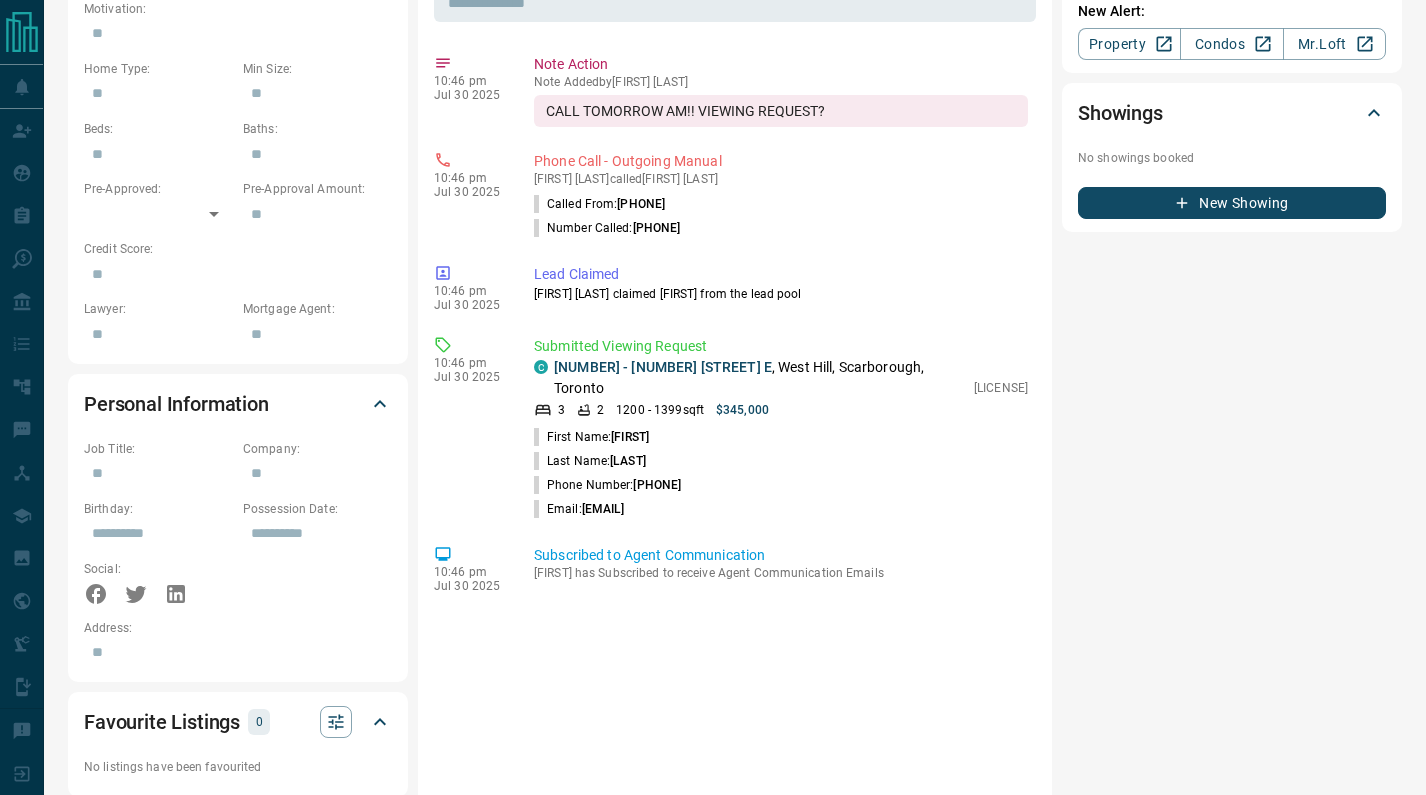 scroll, scrollTop: 972, scrollLeft: 0, axis: vertical 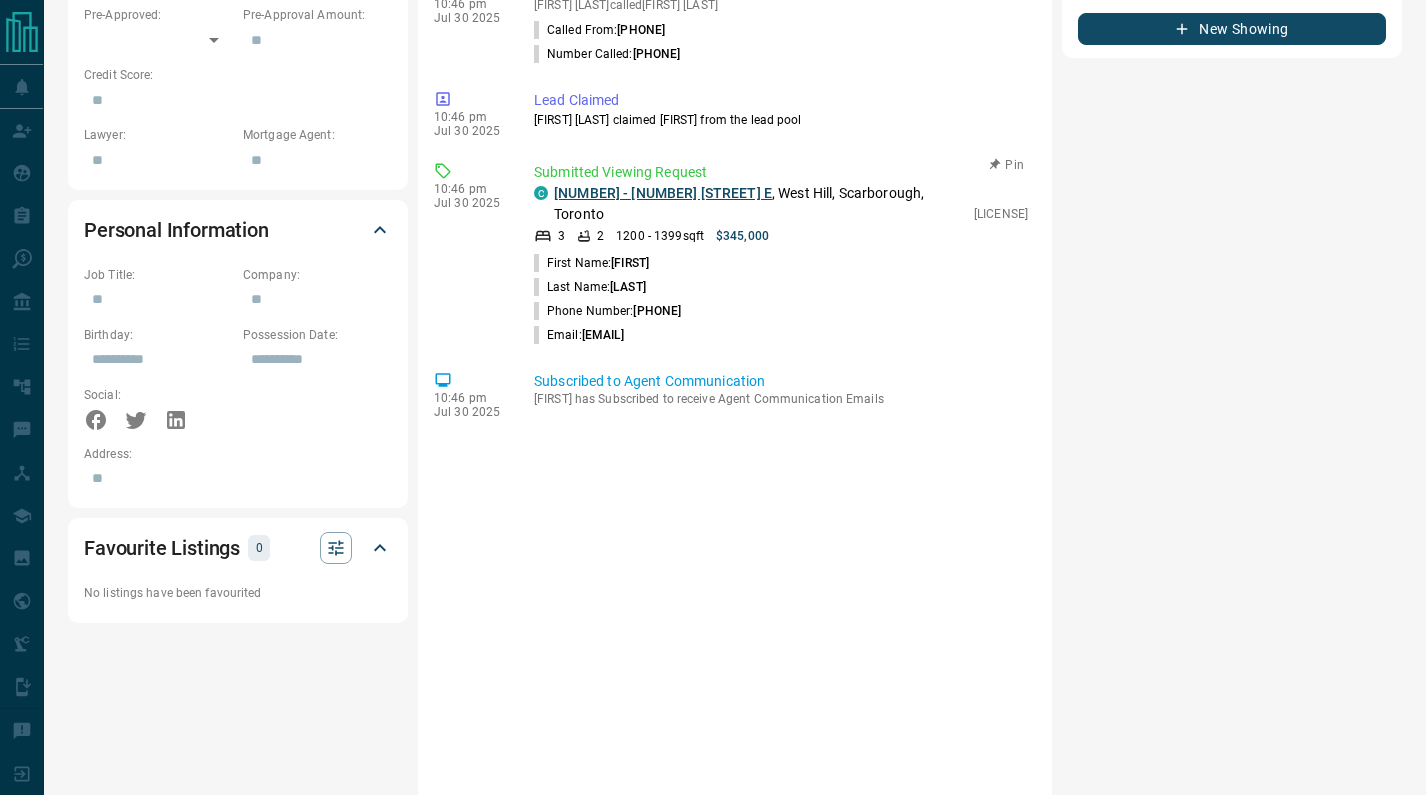 click on "[NUMBER] - [NUMBER] [STREET] E" at bounding box center (663, 193) 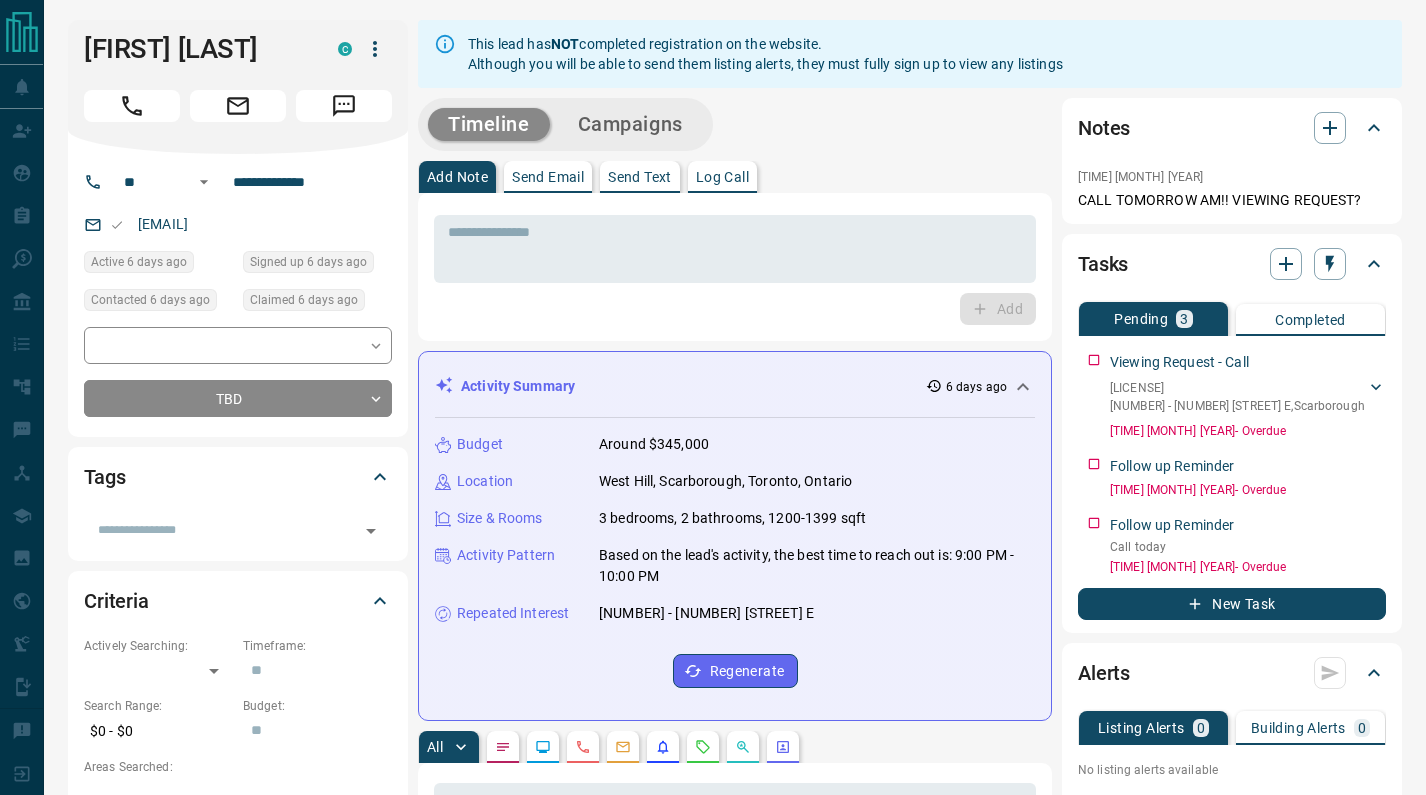 scroll, scrollTop: 0, scrollLeft: 0, axis: both 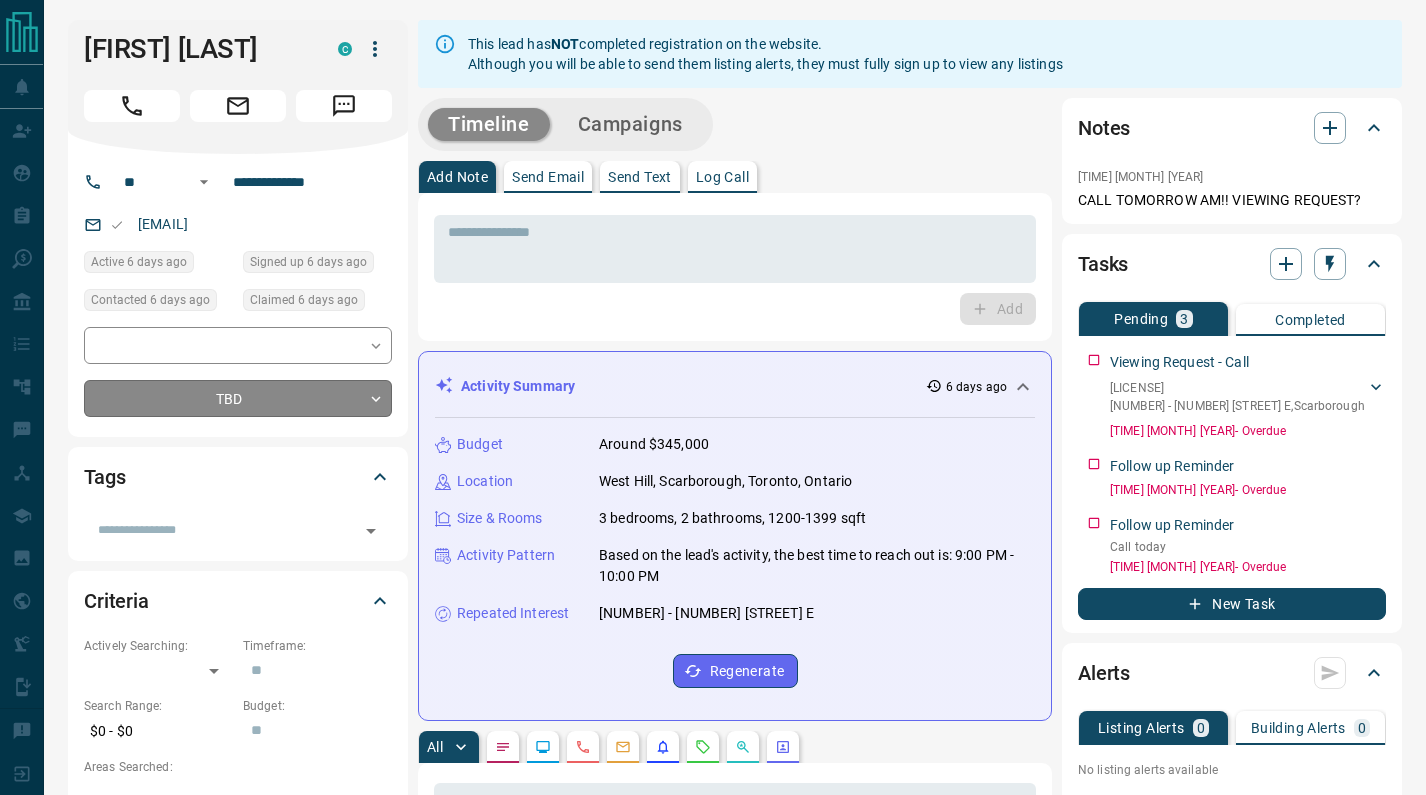 click on "**********" at bounding box center [713, 1043] 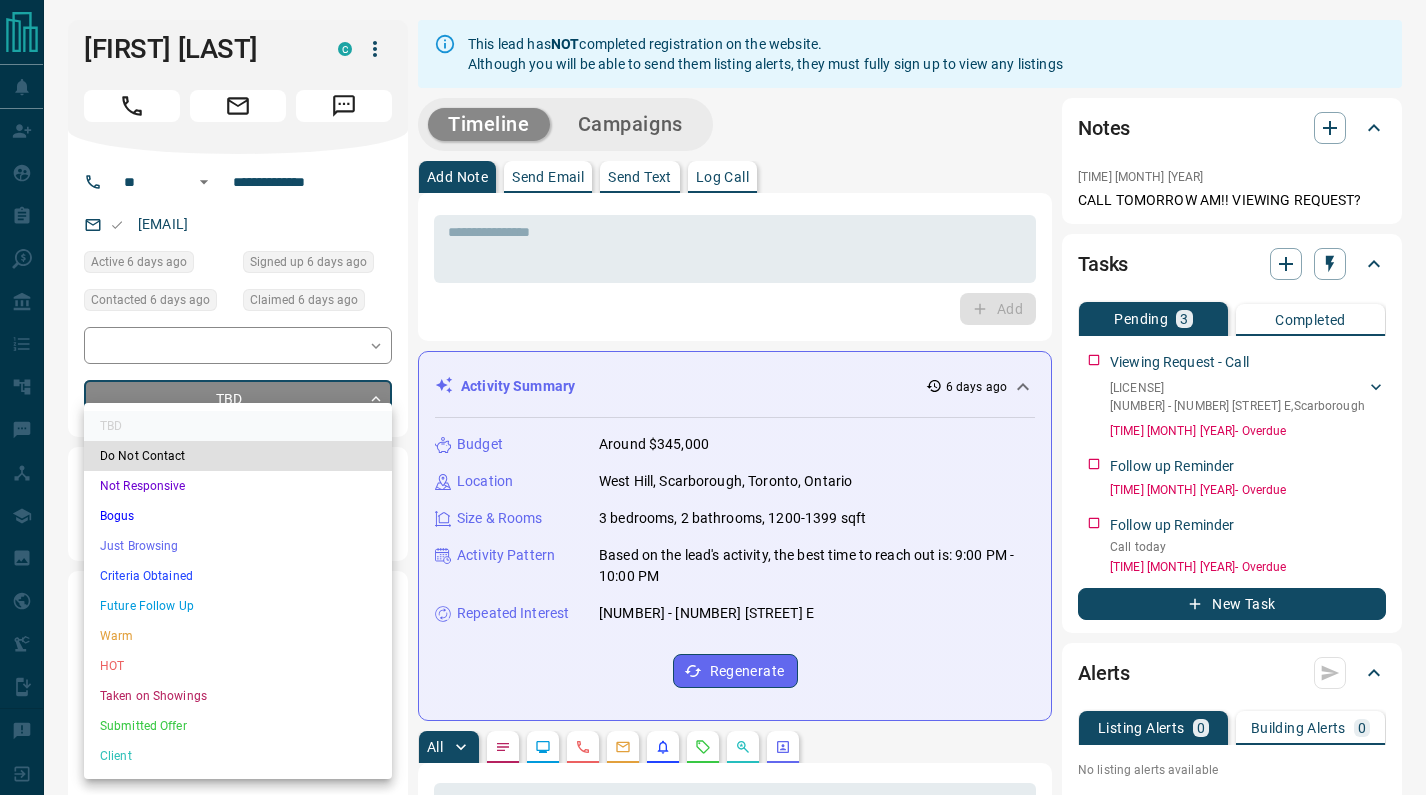 click on "Just Browsing" at bounding box center (238, 546) 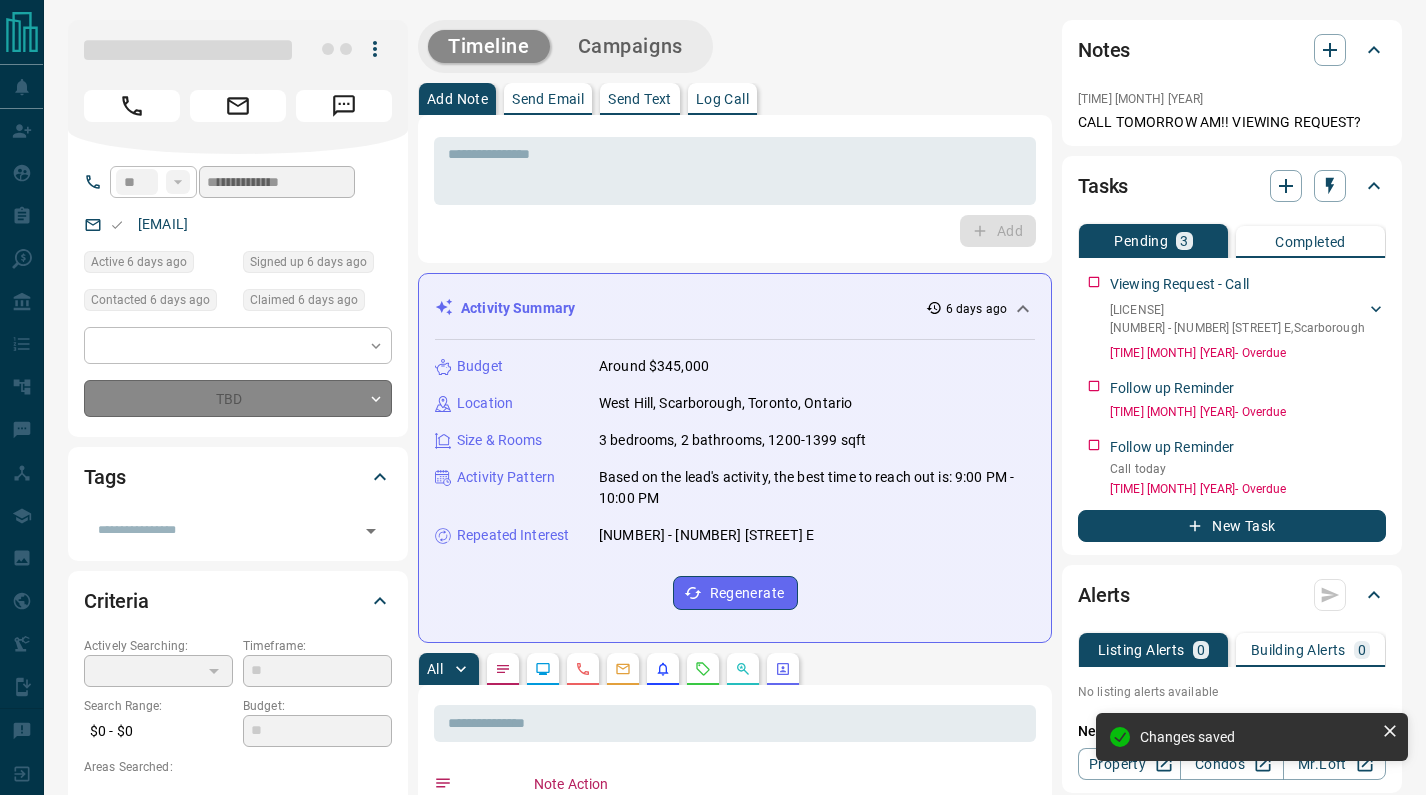 type on "*" 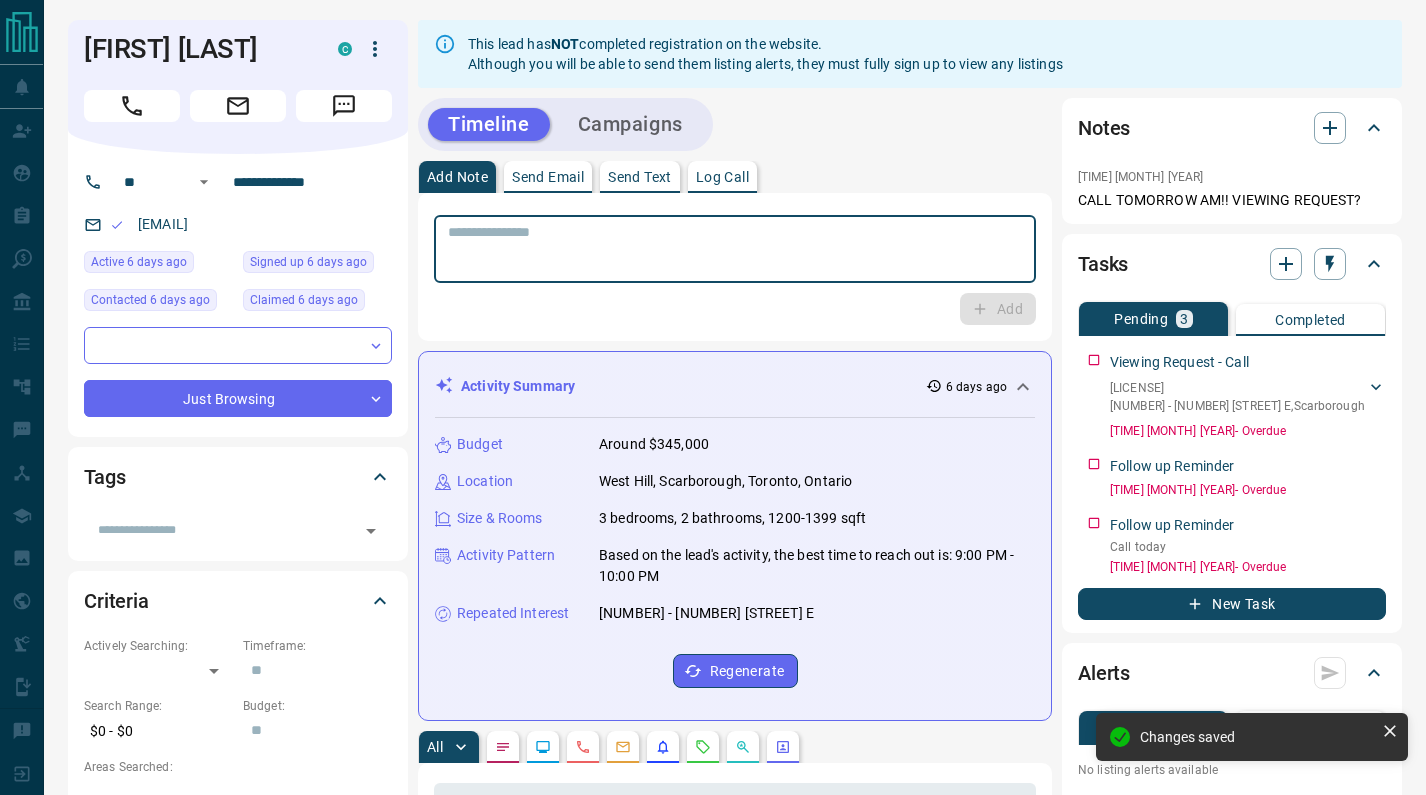 click at bounding box center (735, 249) 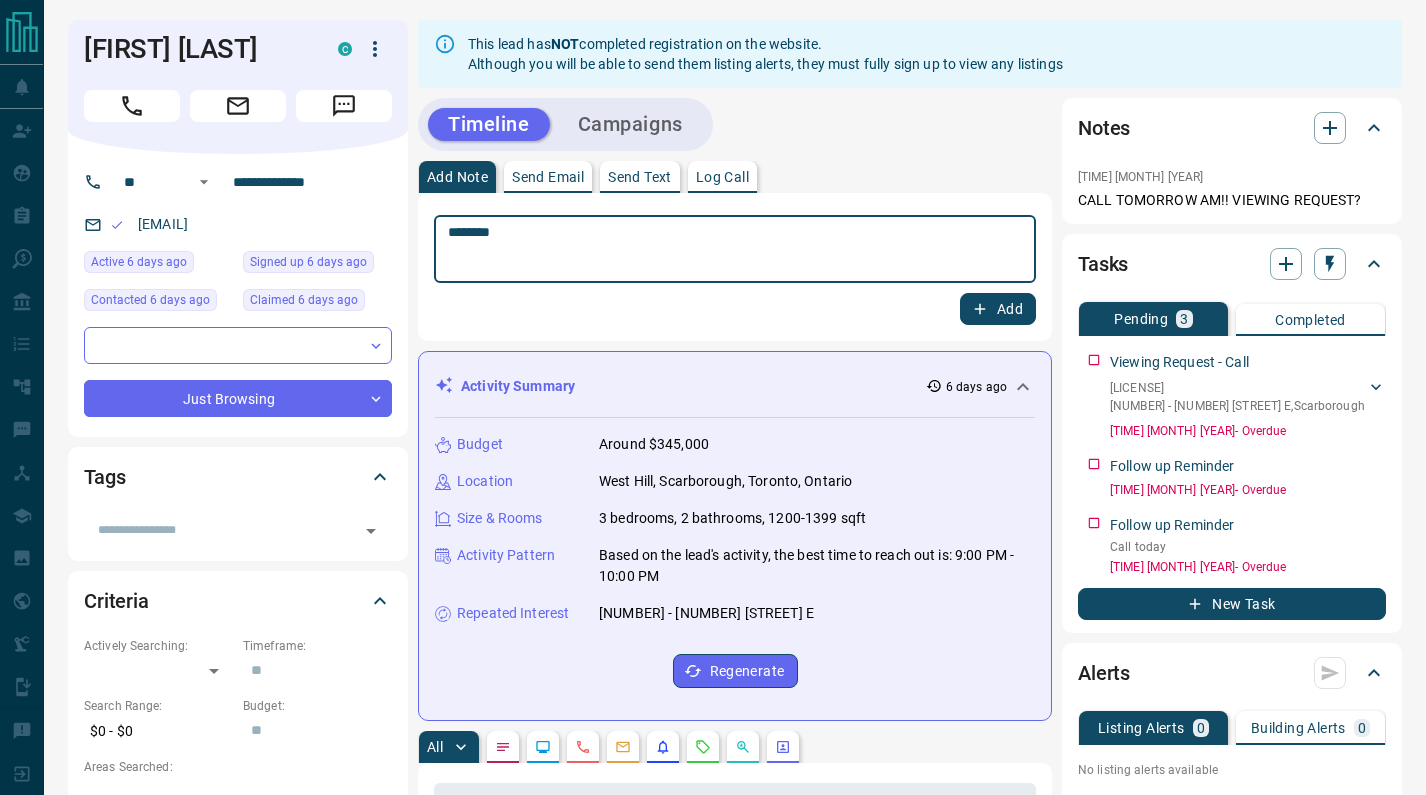 scroll, scrollTop: 907, scrollLeft: 0, axis: vertical 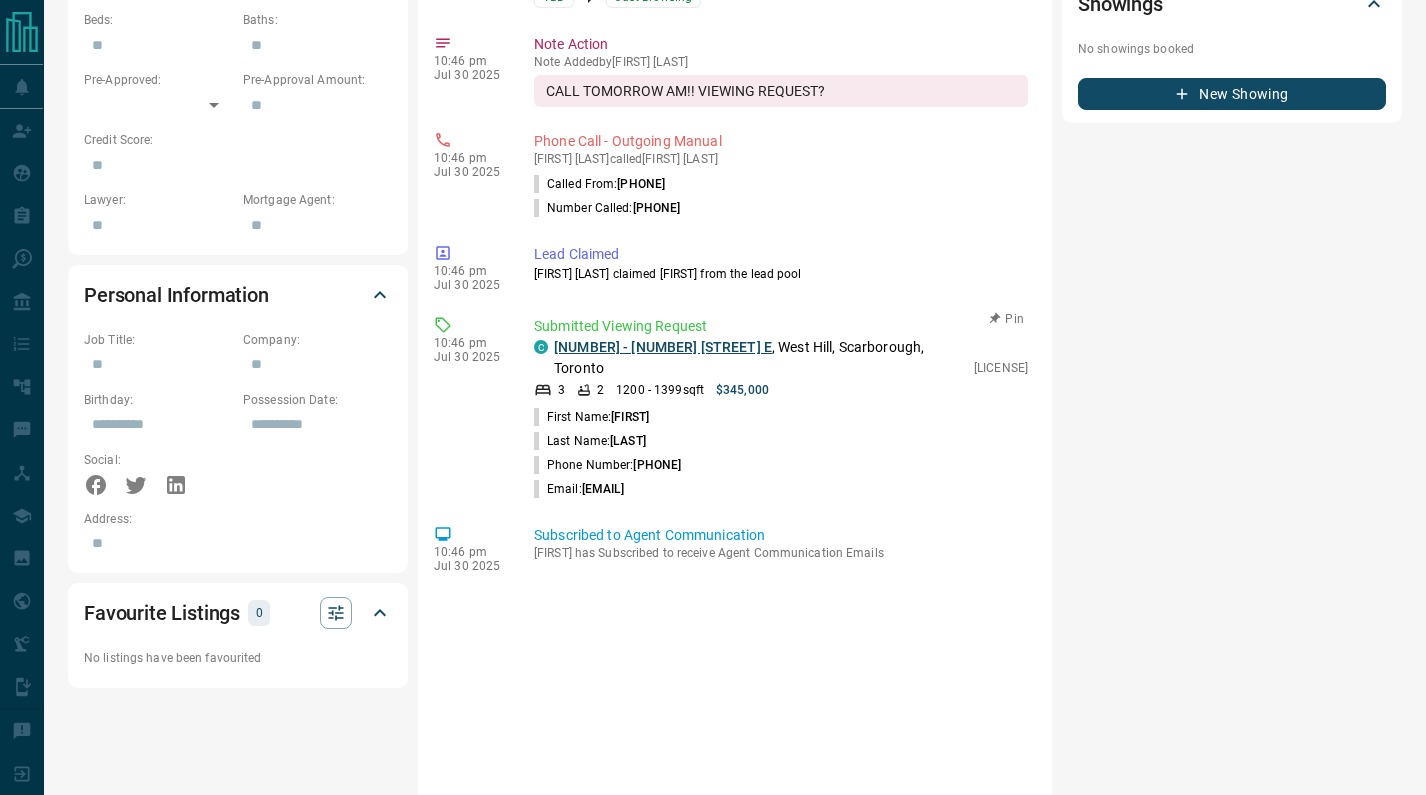 click on "[NUMBER] - [NUMBER] [STREET] E" at bounding box center [663, 347] 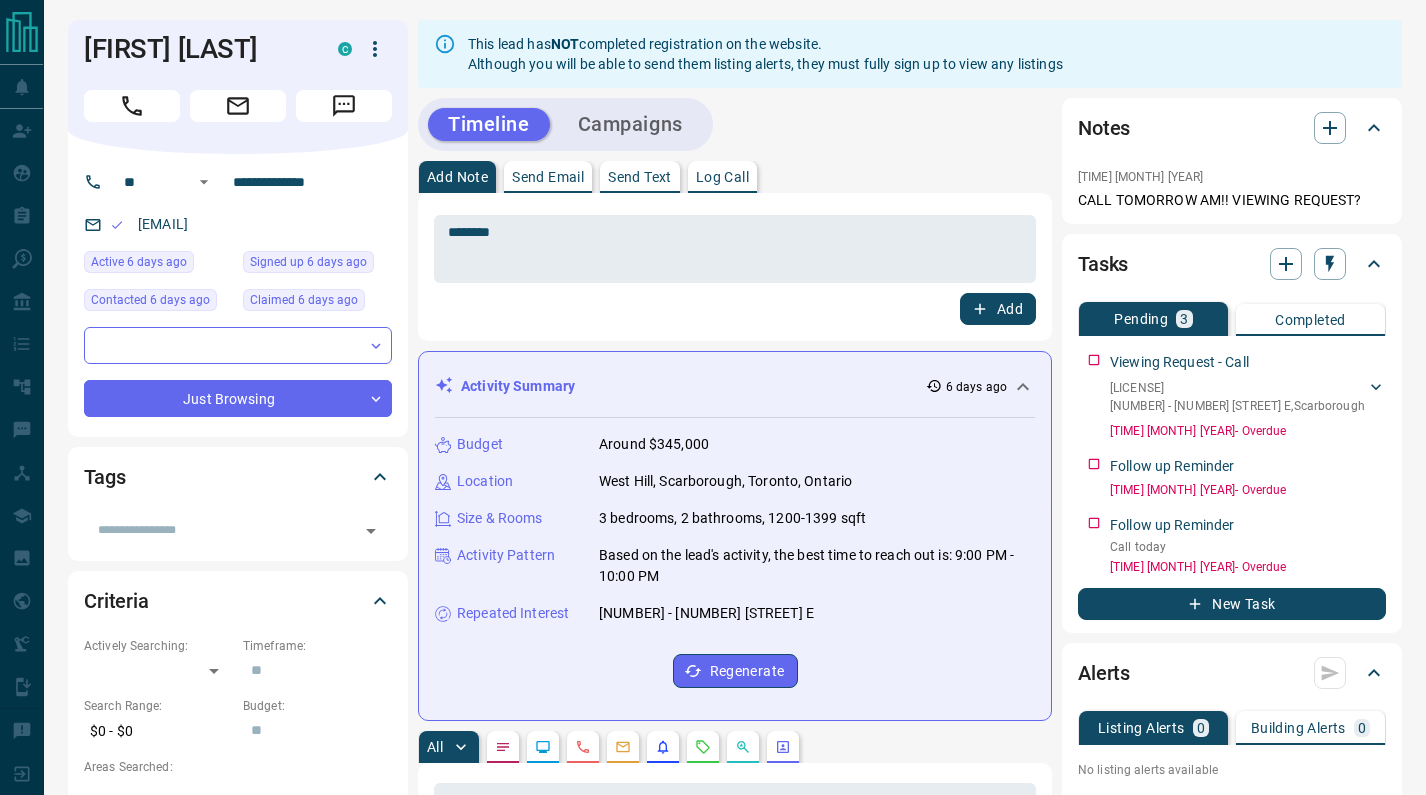 scroll, scrollTop: 0, scrollLeft: 0, axis: both 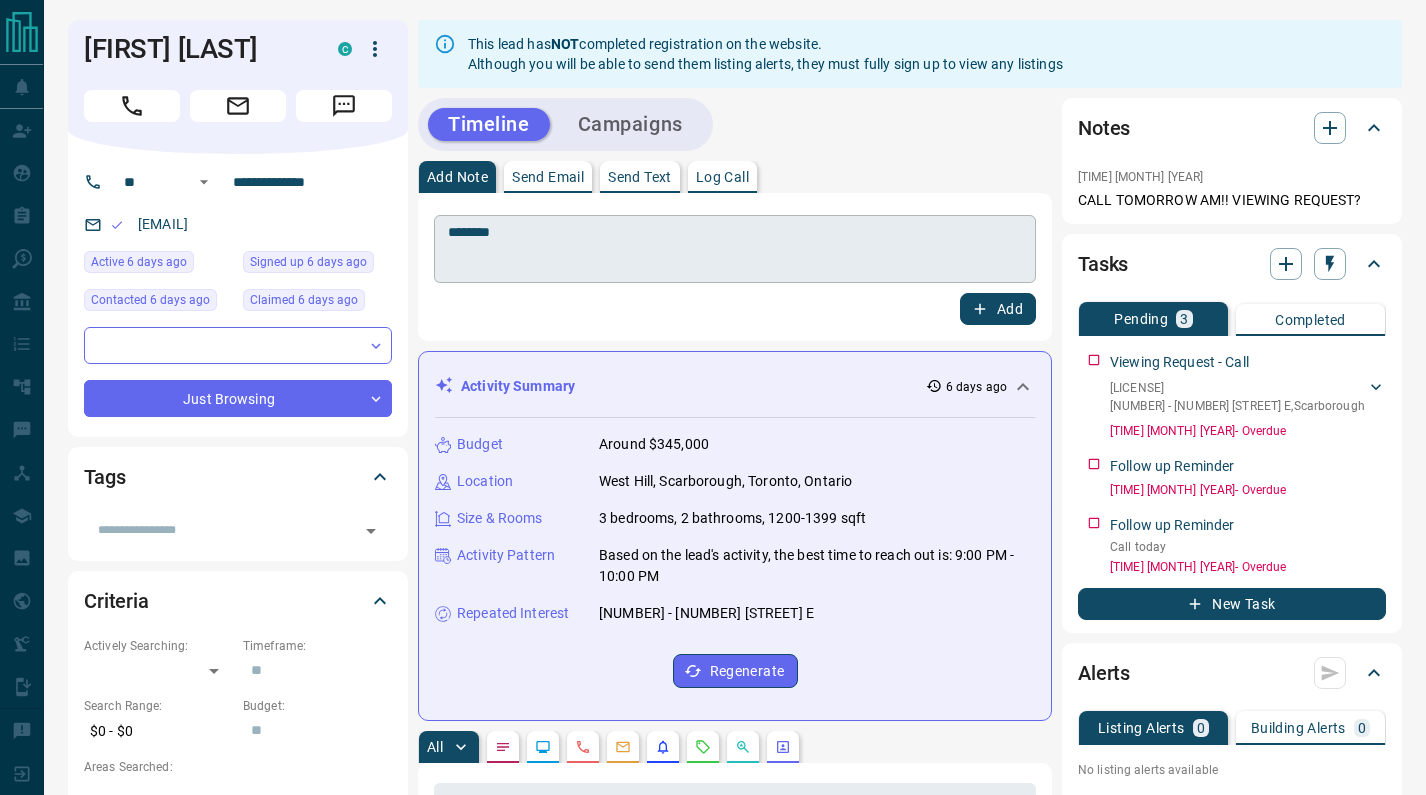 click on "*******" at bounding box center [735, 249] 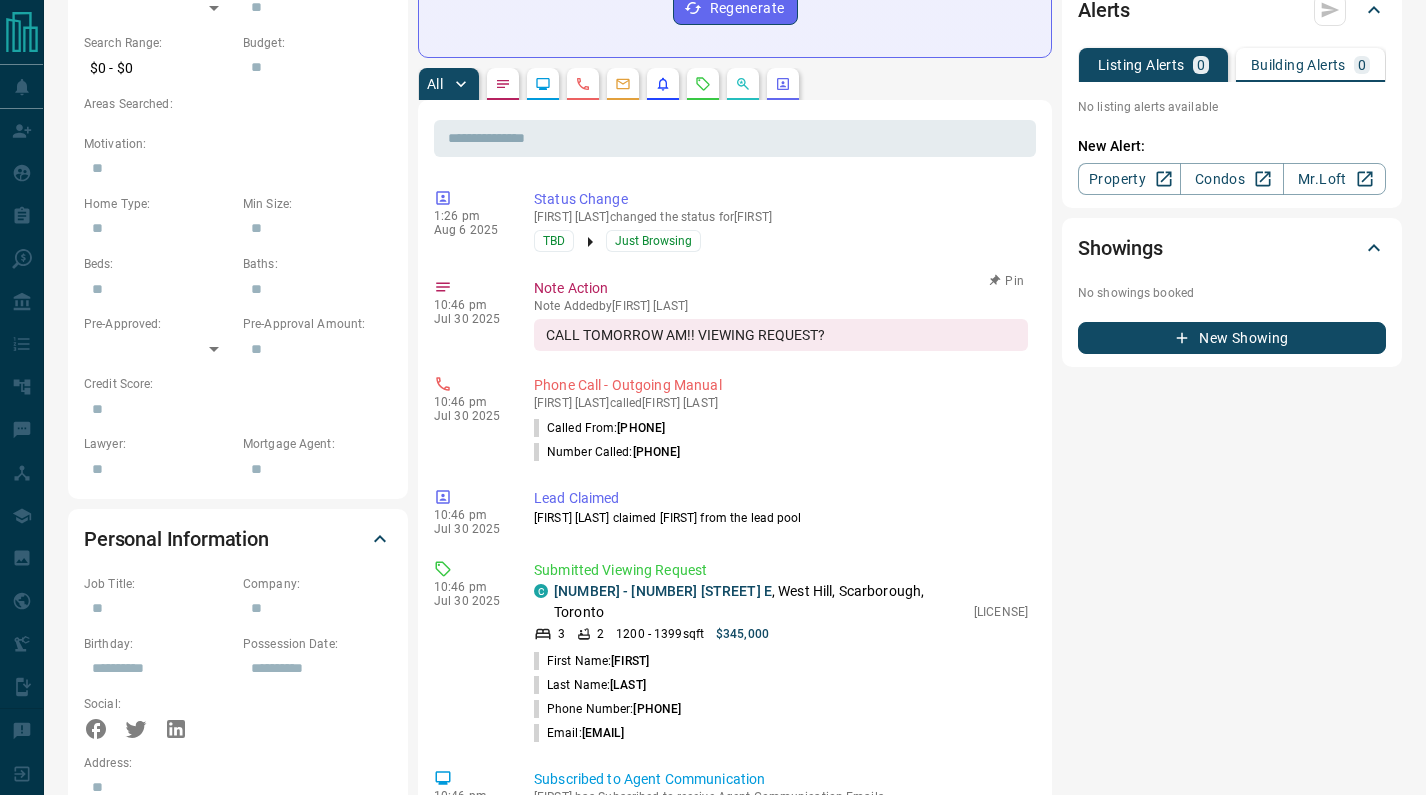 scroll, scrollTop: 227, scrollLeft: 0, axis: vertical 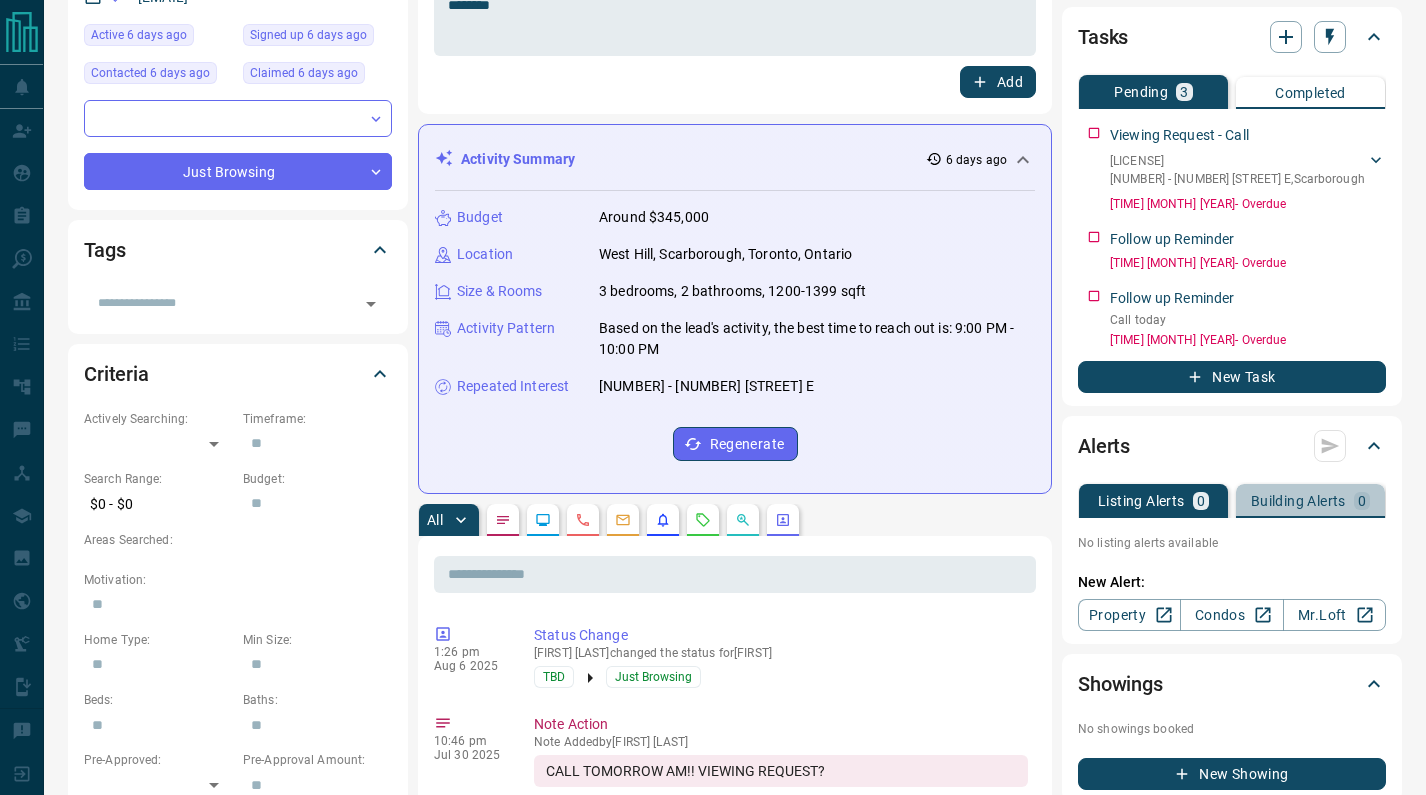 click on "Building Alerts" at bounding box center (1298, 501) 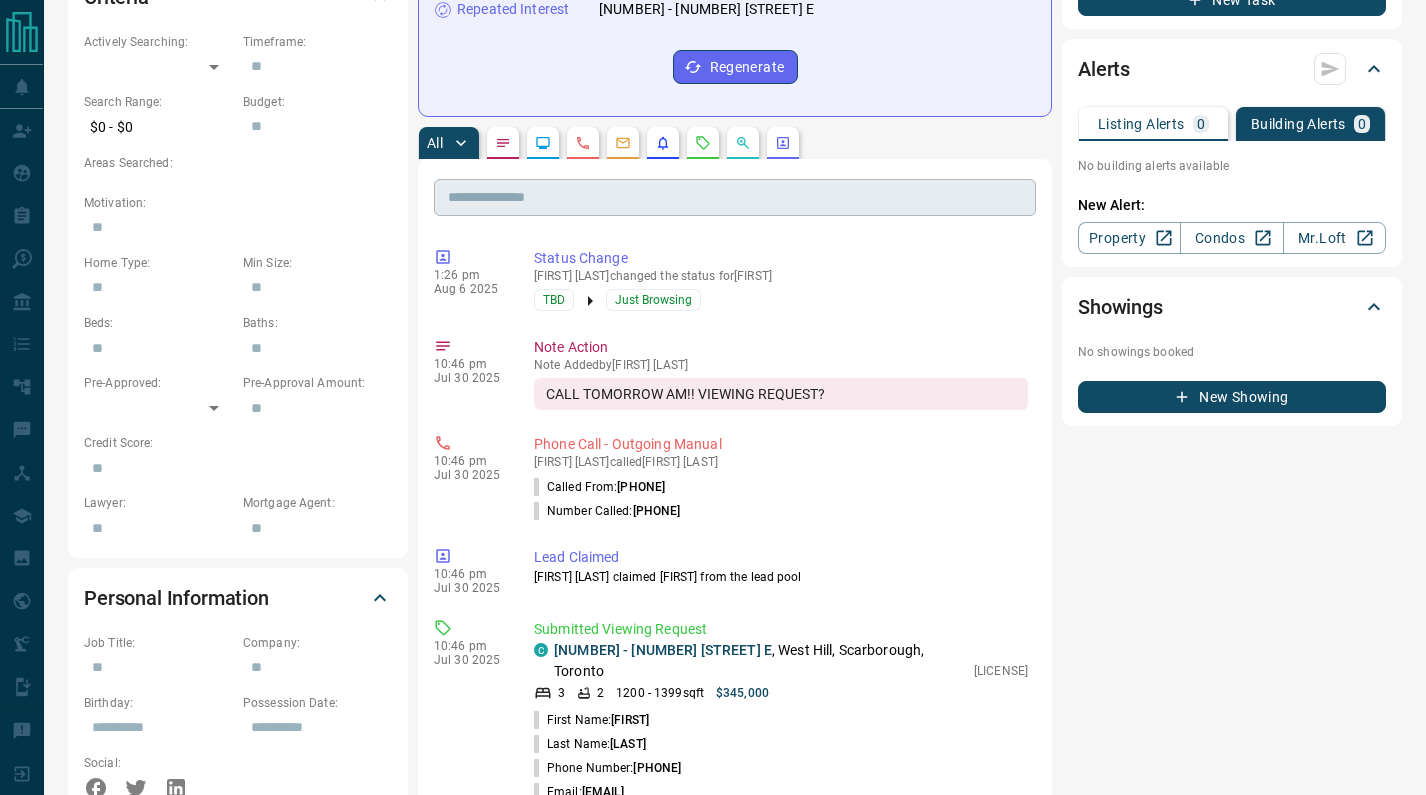 scroll, scrollTop: 607, scrollLeft: 0, axis: vertical 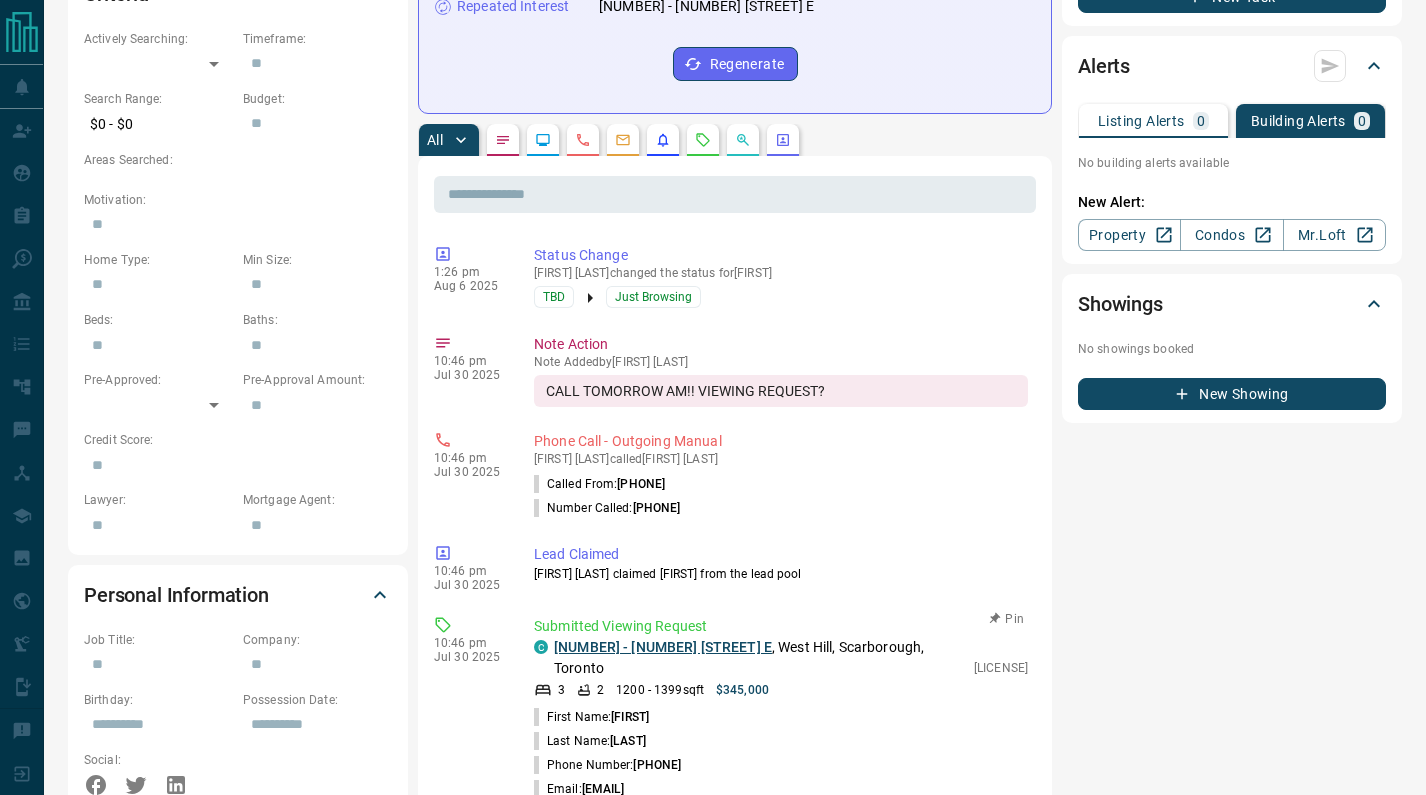 click on "[NUMBER] - [NUMBER] [STREET] E" at bounding box center [663, 647] 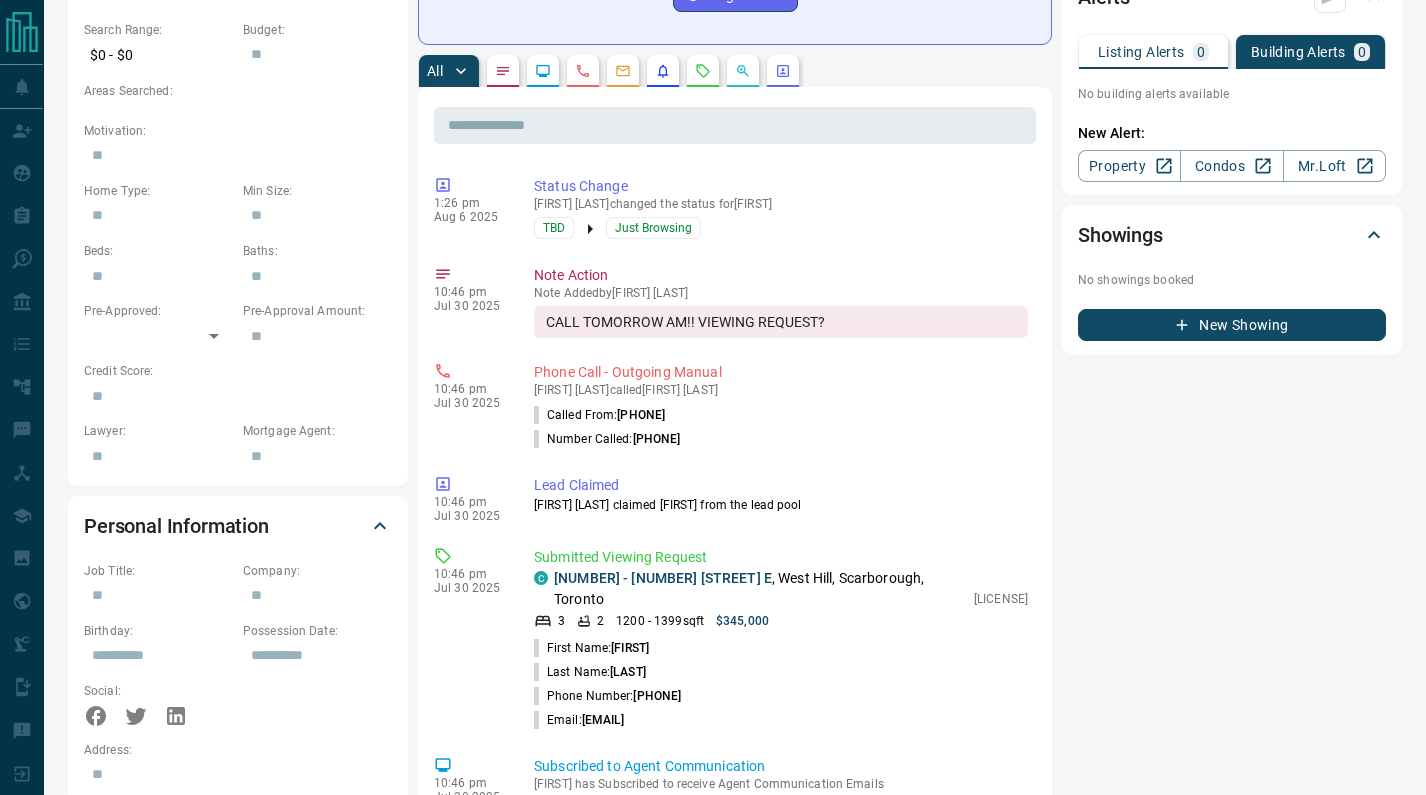 scroll, scrollTop: 677, scrollLeft: 0, axis: vertical 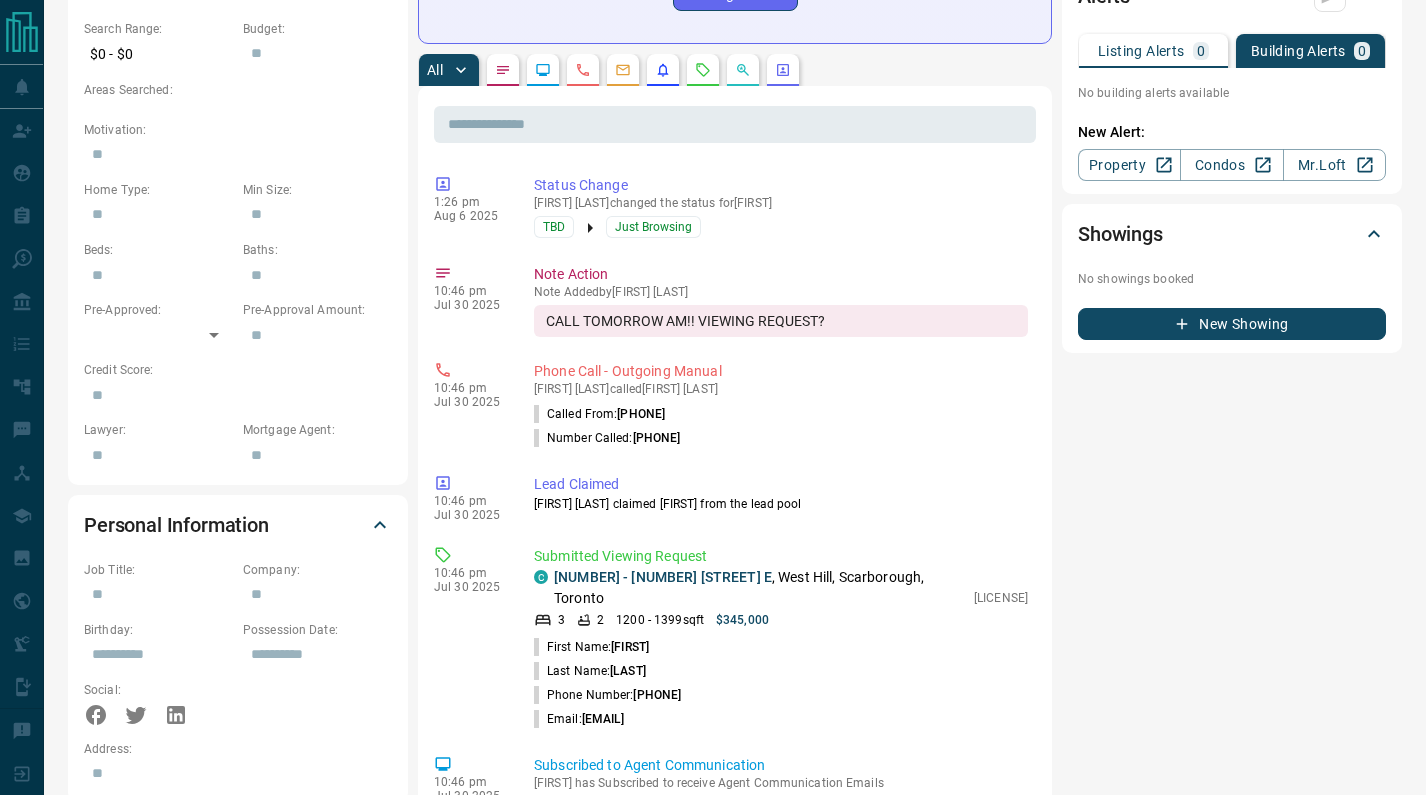 click on "[TIME] [MONTH] [YEAR] Status Change [FIRST] [LAST] changed the status for [FIRST] [LAST] Just Browsing [TIME] [MONTH] [YEAR] Note Action Note Added by [FIRST] [LAST] CALL TOMORROW AM!! VIEWING REQUEST? [TIME] [MONTH] [YEAR] Phone Call - Outgoing Manual [FIRST] [LAST] called [FIRST] [LAST] Called From: [PHONE] Number Called: [PHONE] [TIME] [MONTH] [YEAR] Lead Claimed [FIRST] [LAST] claimed [FIRST] from the lead pool   [TIME] [MONTH] [YEAR] Submitted Viewing Request C [NUMBER] - [NUMBER] [STREET] E , [CITY], [CITY], [CITY] 3 2 1200 - 1399 sqft $345,000 [LICENSE] First Name: [FIRST] Last Name: [LAST] Phone Number: [PHONE] Email: [EMAIL] [TIME] [MONTH] [YEAR] Subscribed to Agent Communication [FIRST] has Subscribed to receive Agent Communication Emails" at bounding box center (735, 737) 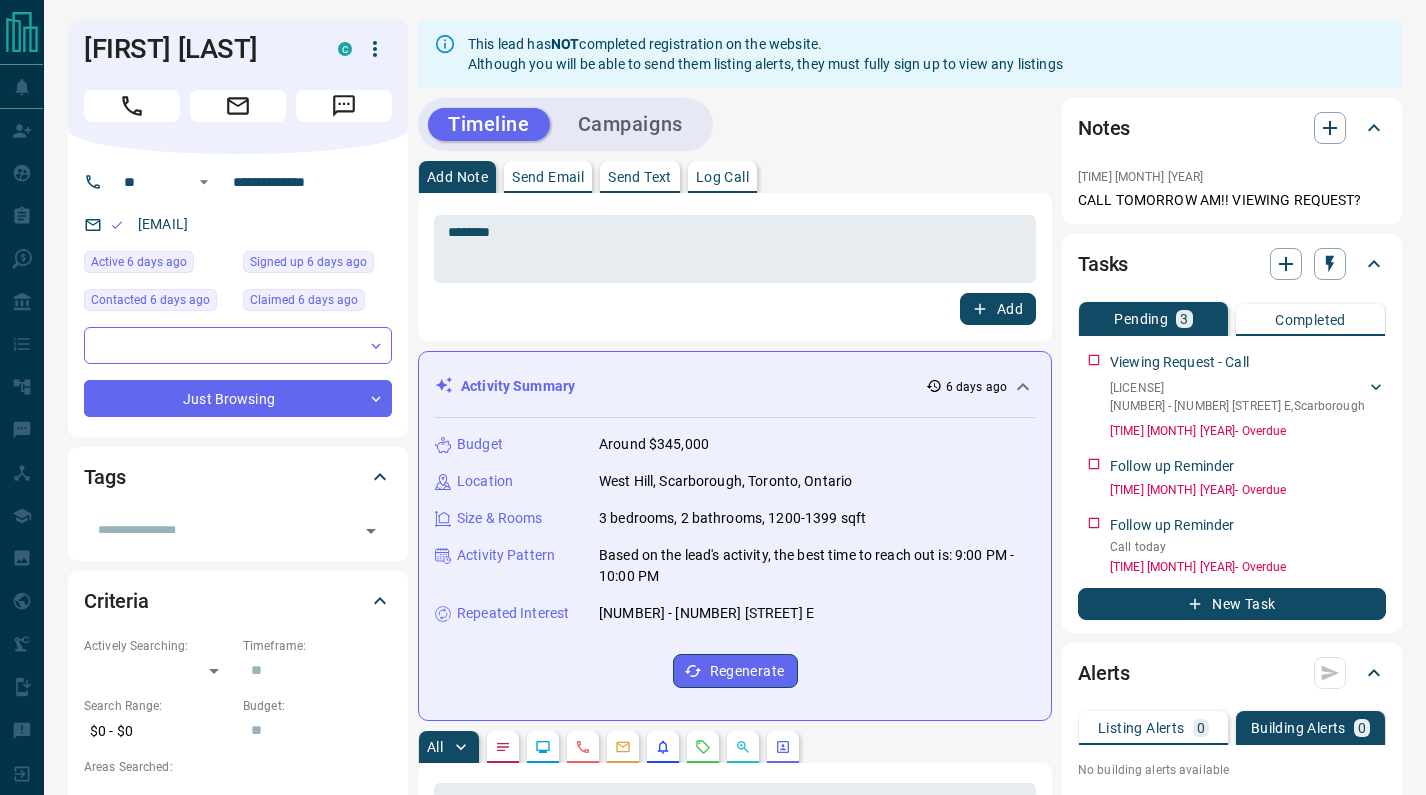 scroll, scrollTop: 0, scrollLeft: 0, axis: both 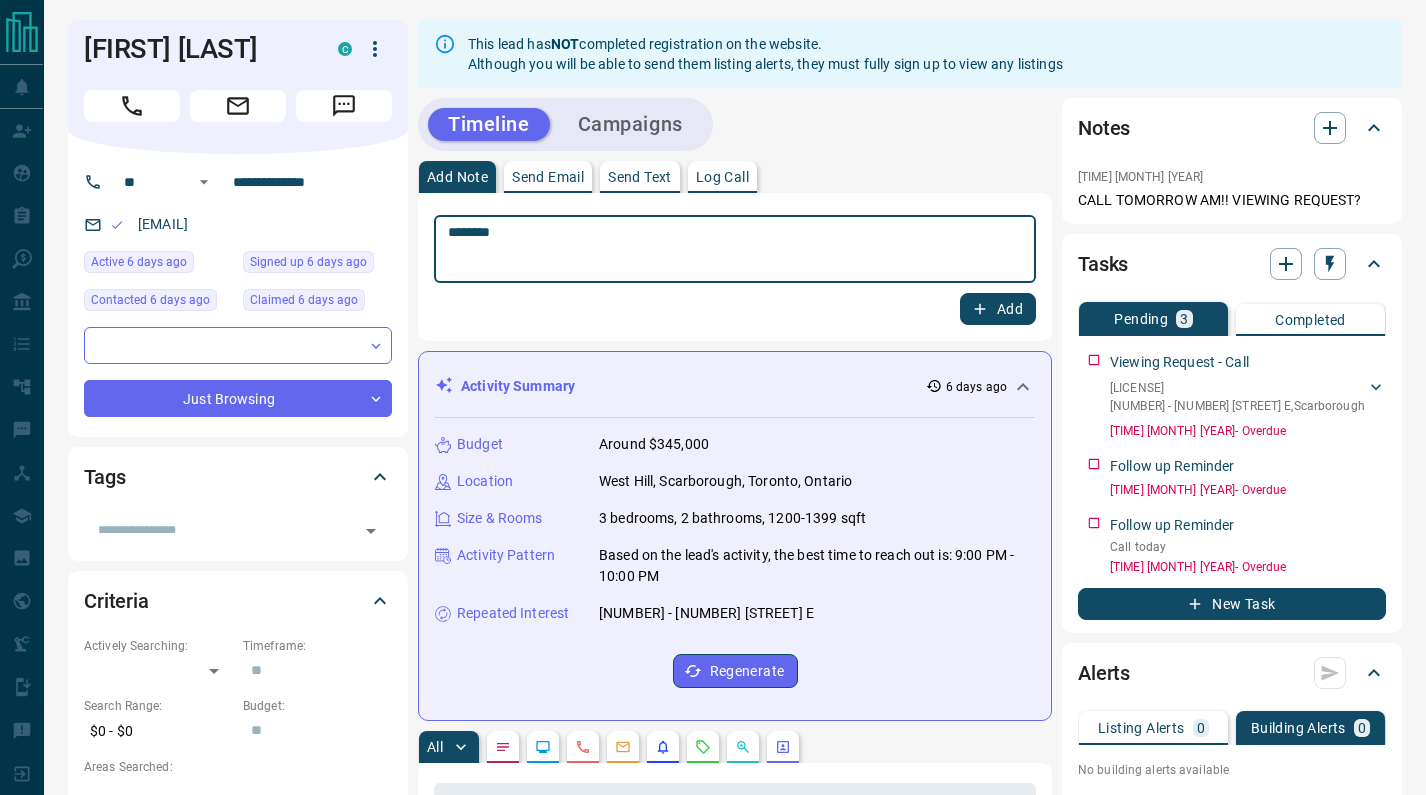 click on "*******" at bounding box center (735, 249) 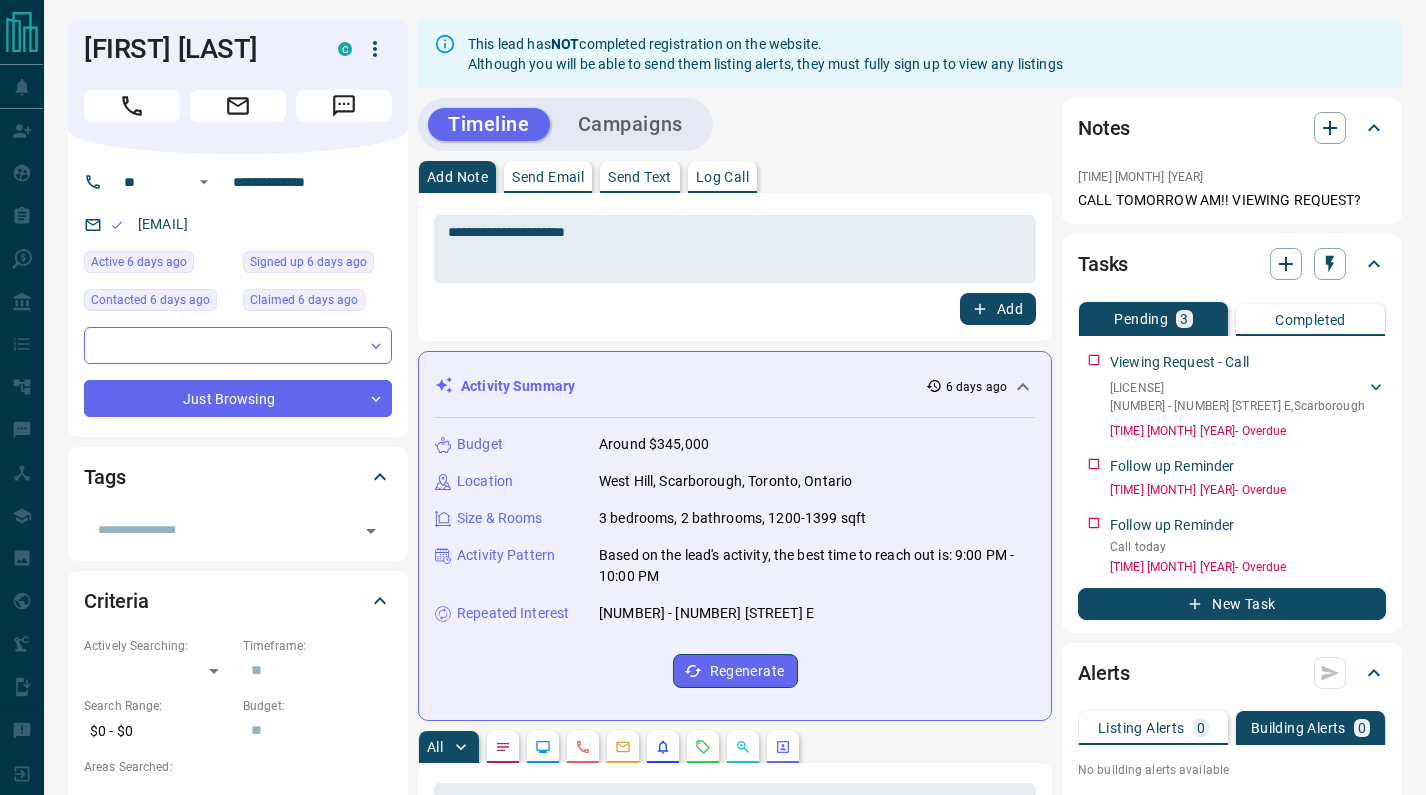 click on "Timeline Campaigns" at bounding box center [735, 124] 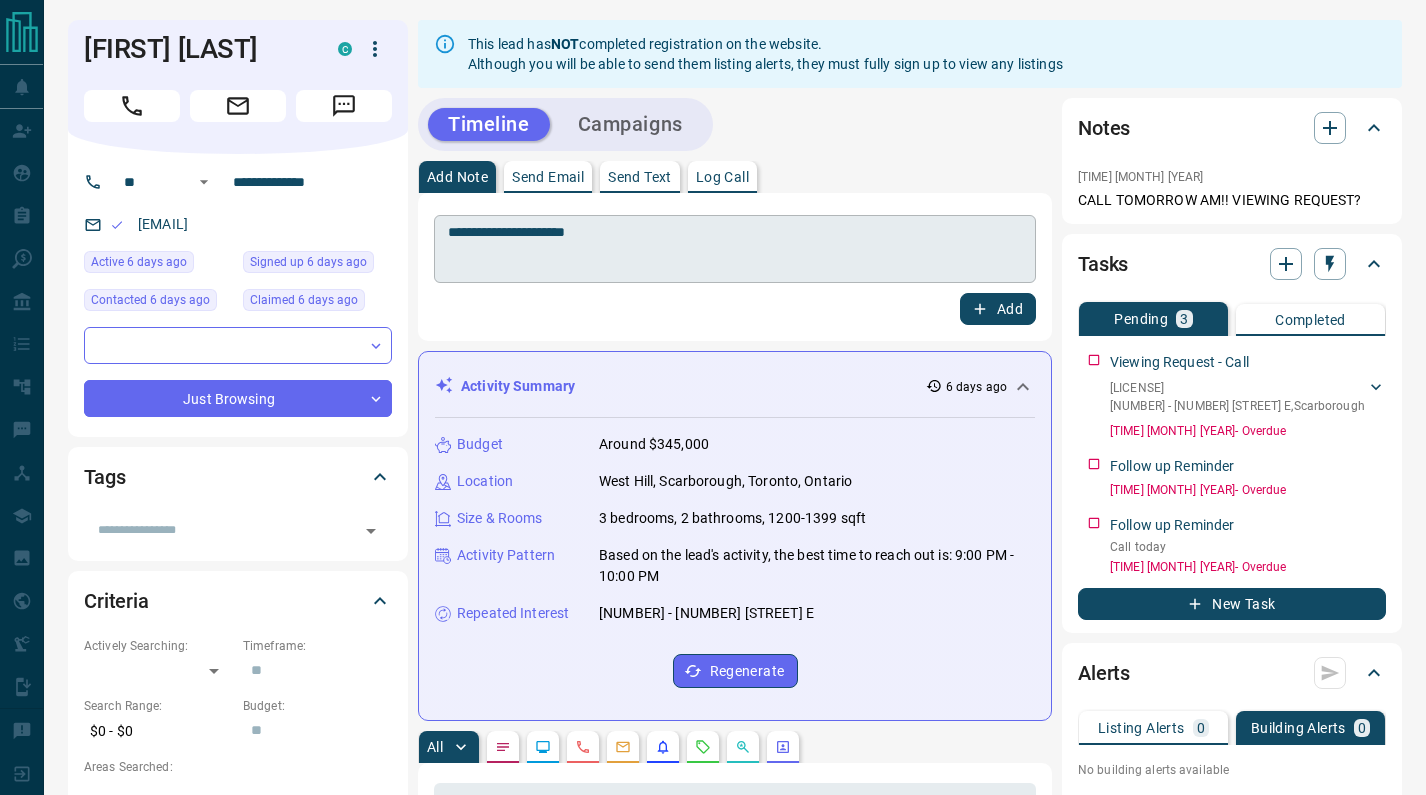 click on "**********" at bounding box center [735, 249] 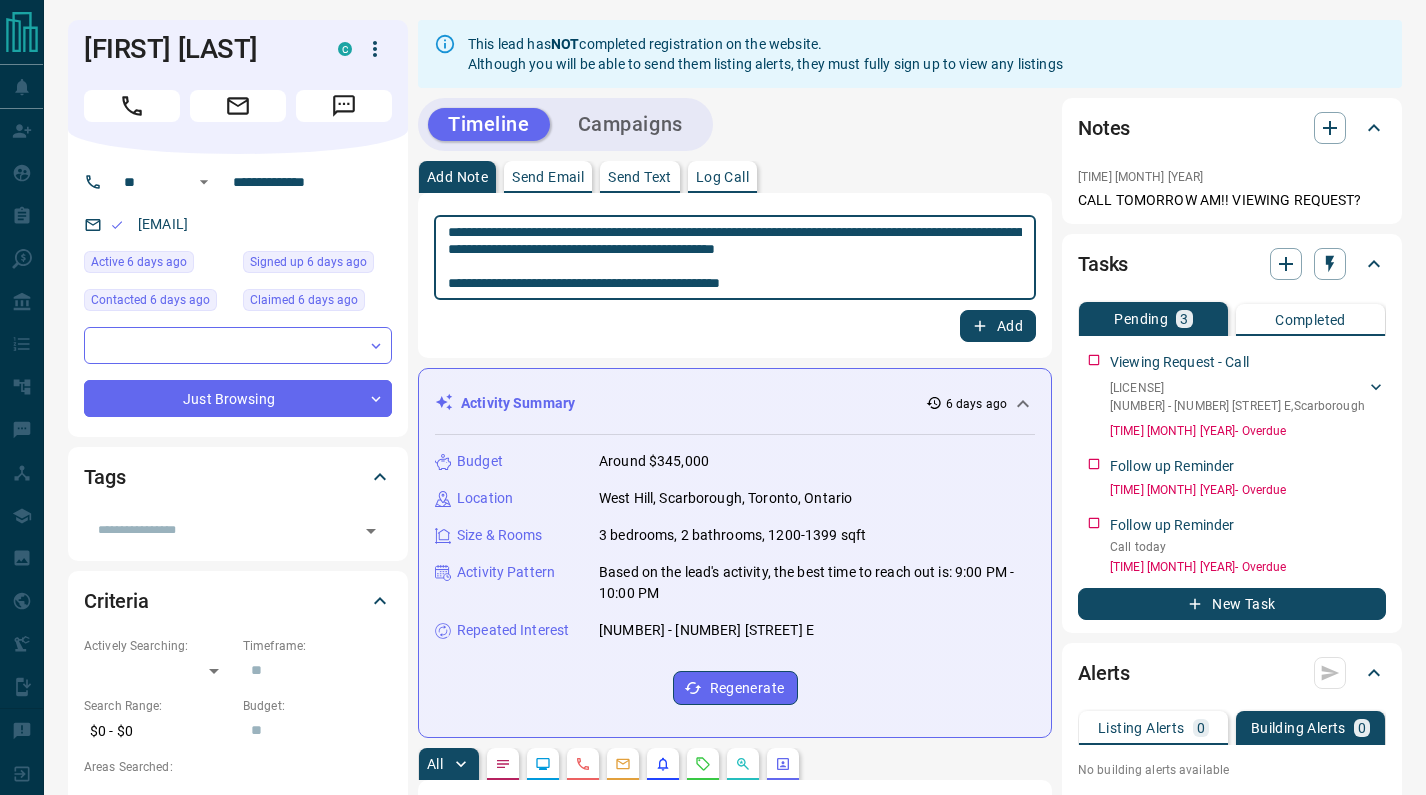 click on "**********" at bounding box center (735, 258) 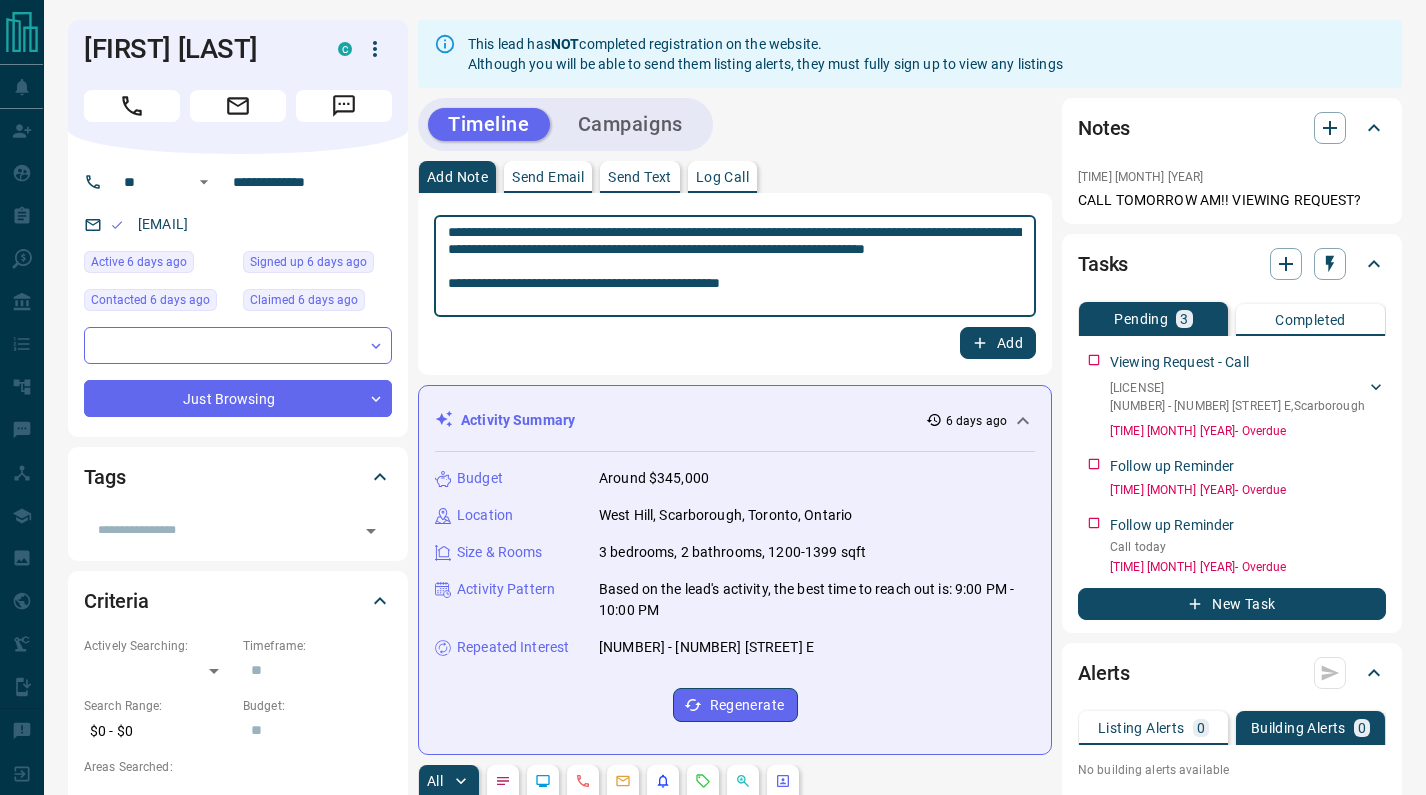 type on "**********" 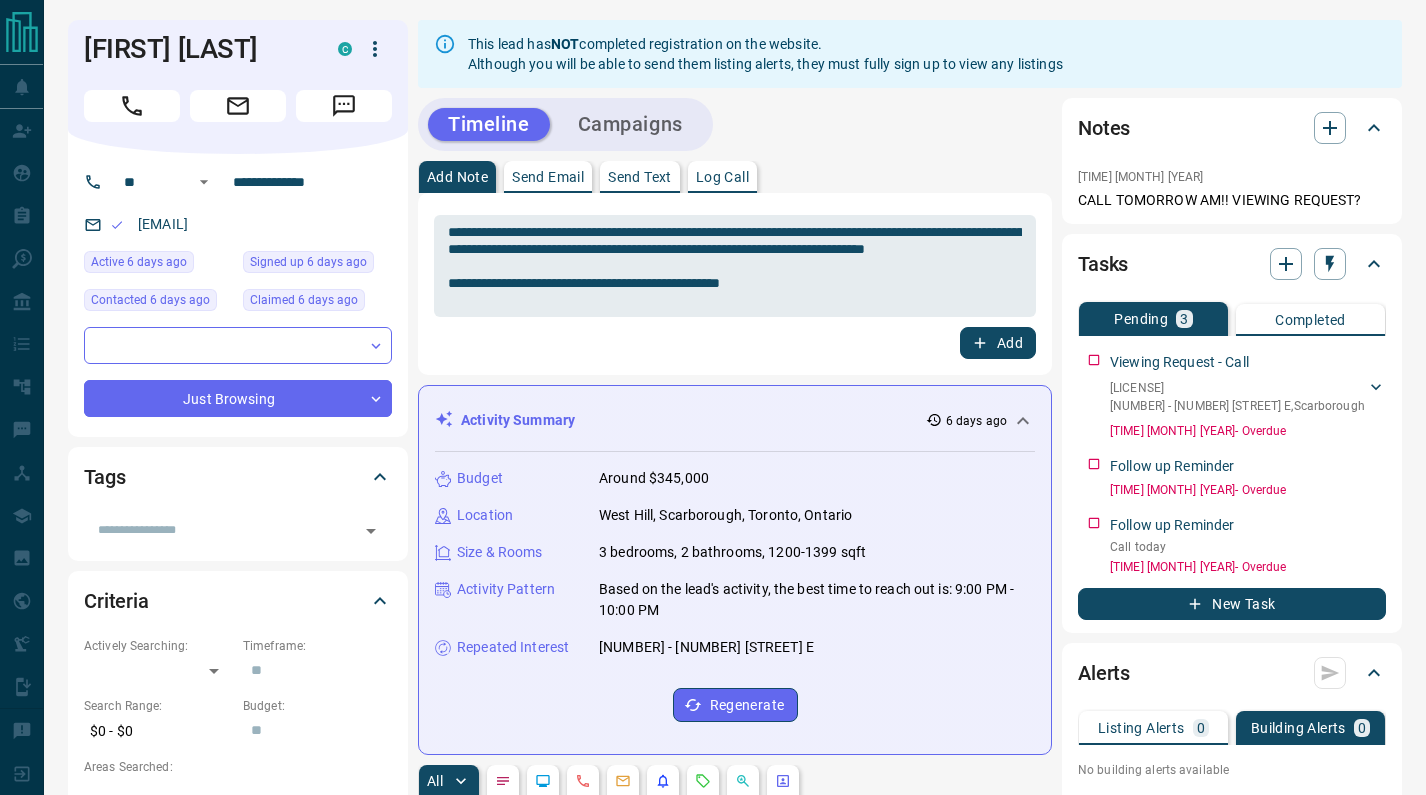click on "Add" at bounding box center (998, 343) 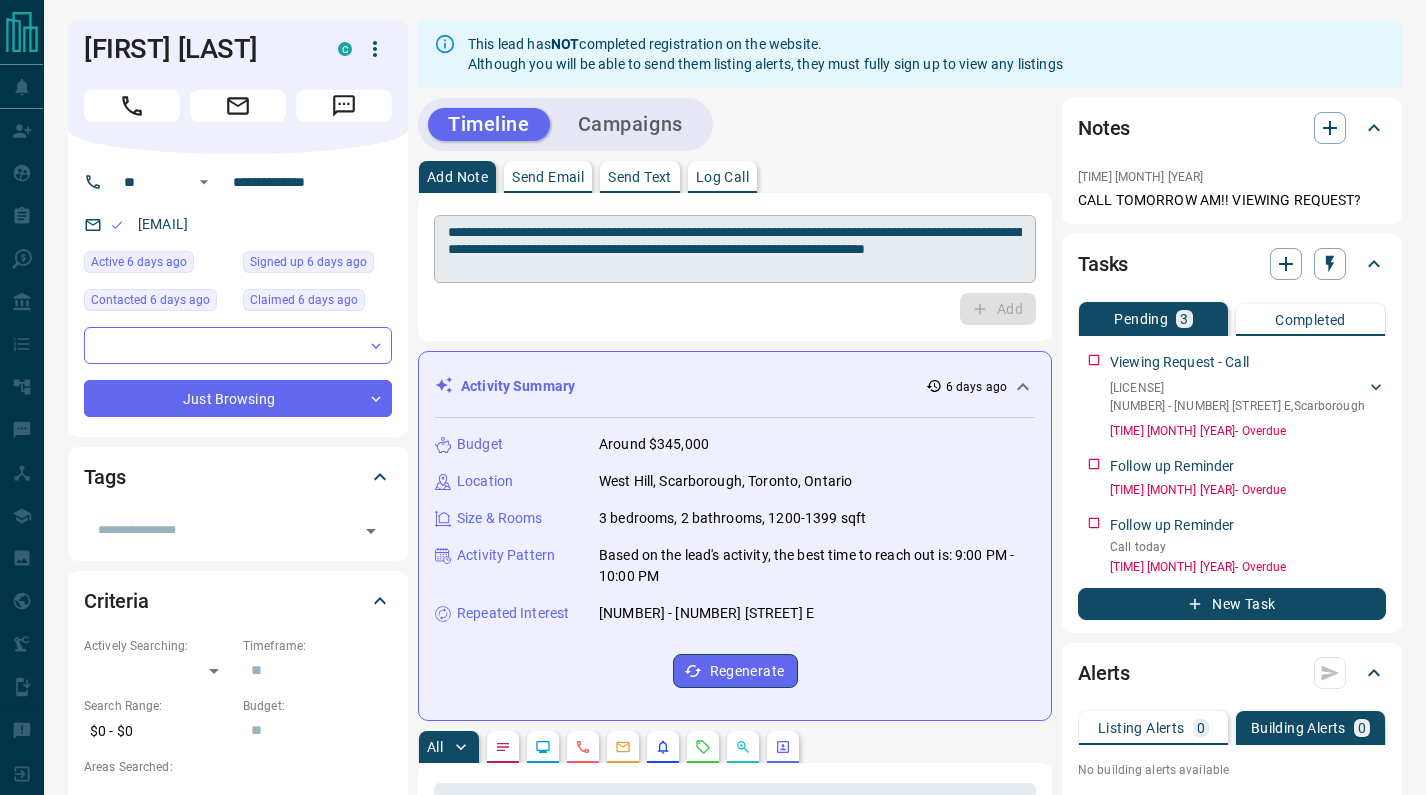click on "**********" at bounding box center [735, 249] 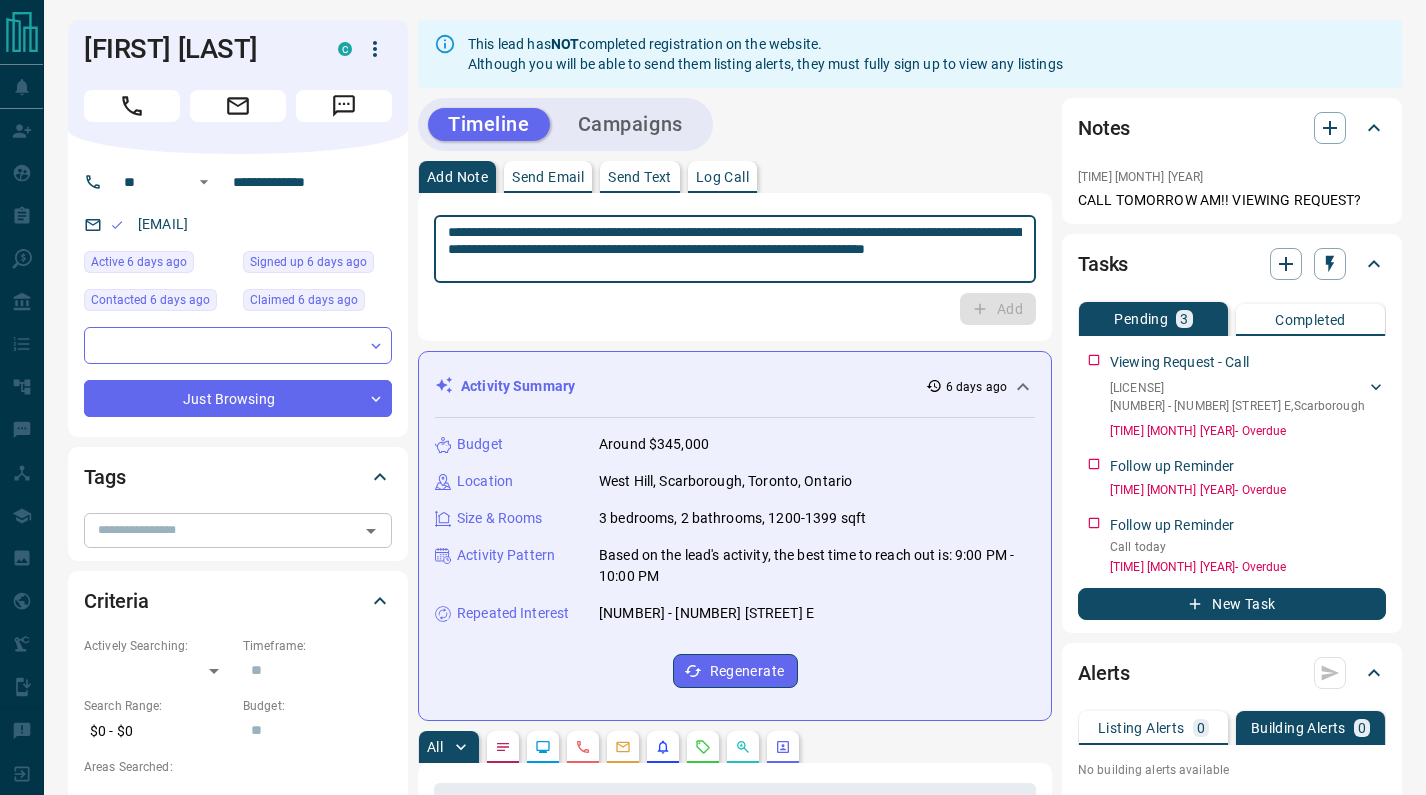 click at bounding box center (221, 530) 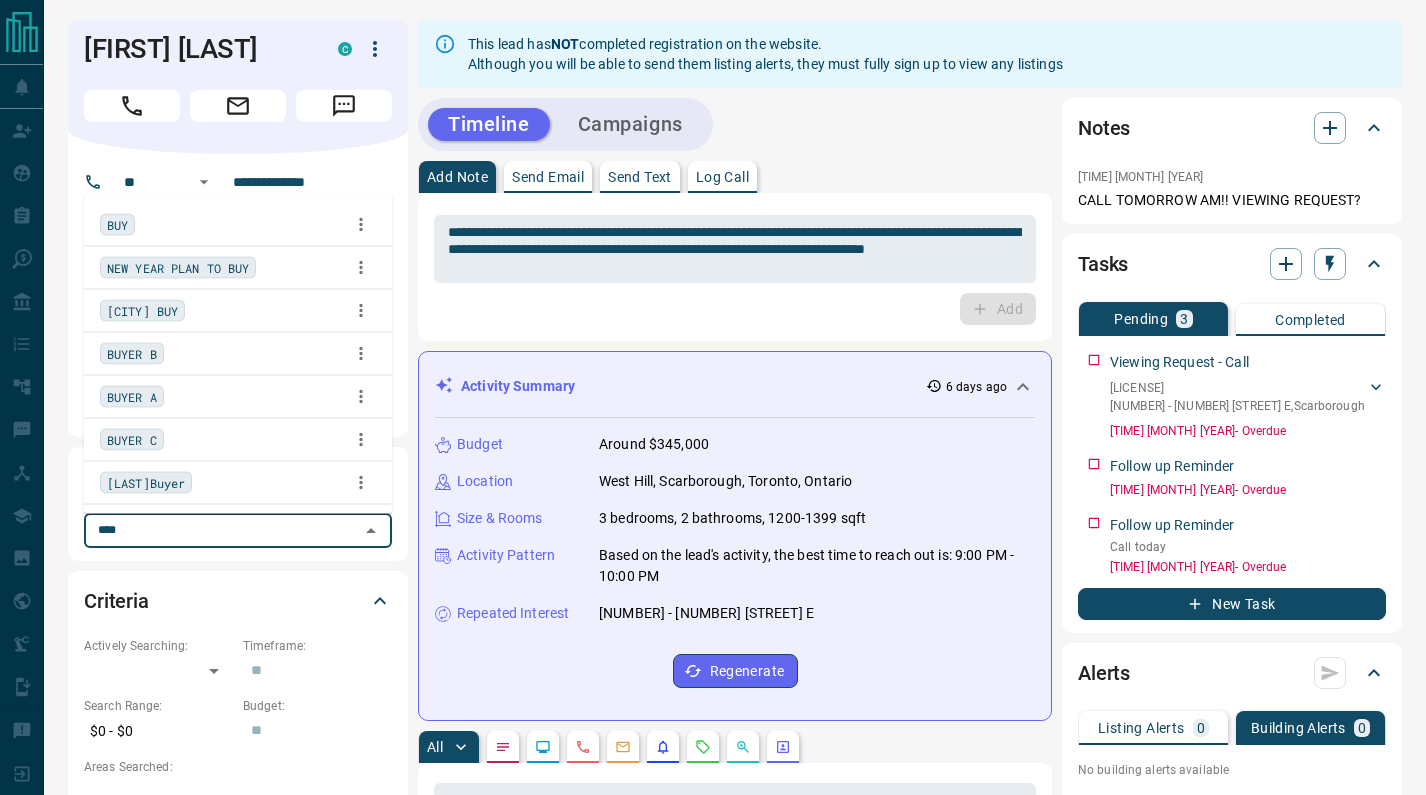 type on "*****" 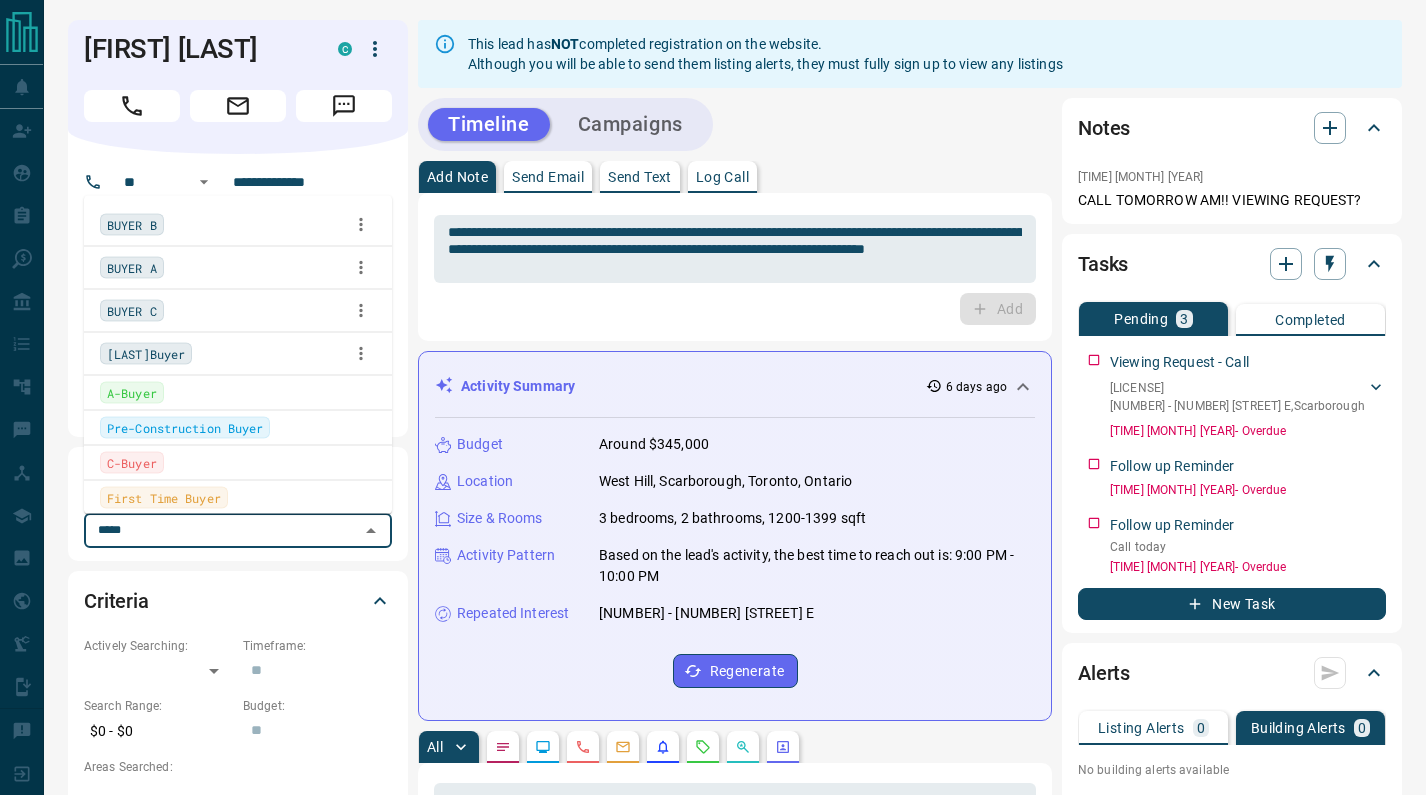 click on "A-Buyer" at bounding box center [132, 393] 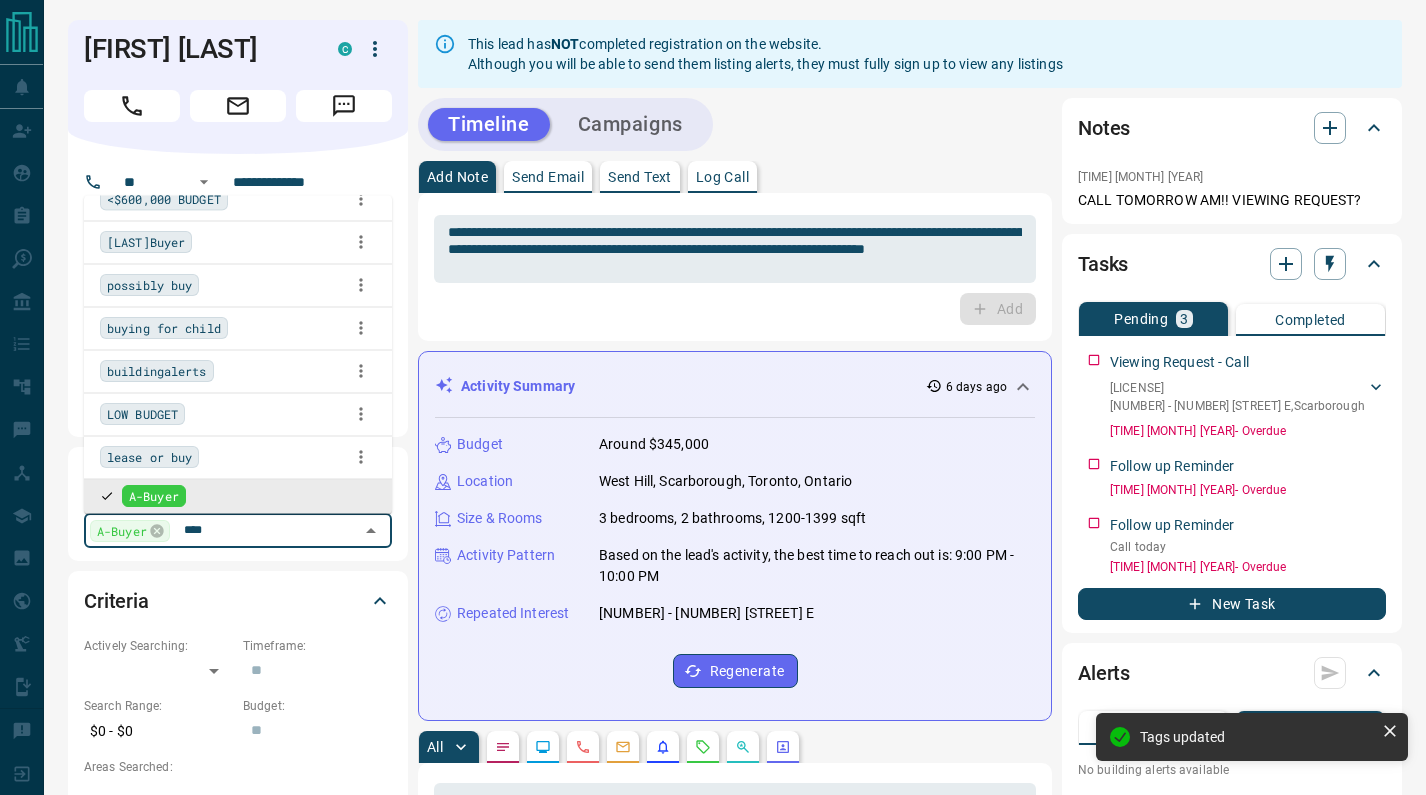 scroll, scrollTop: 80, scrollLeft: 0, axis: vertical 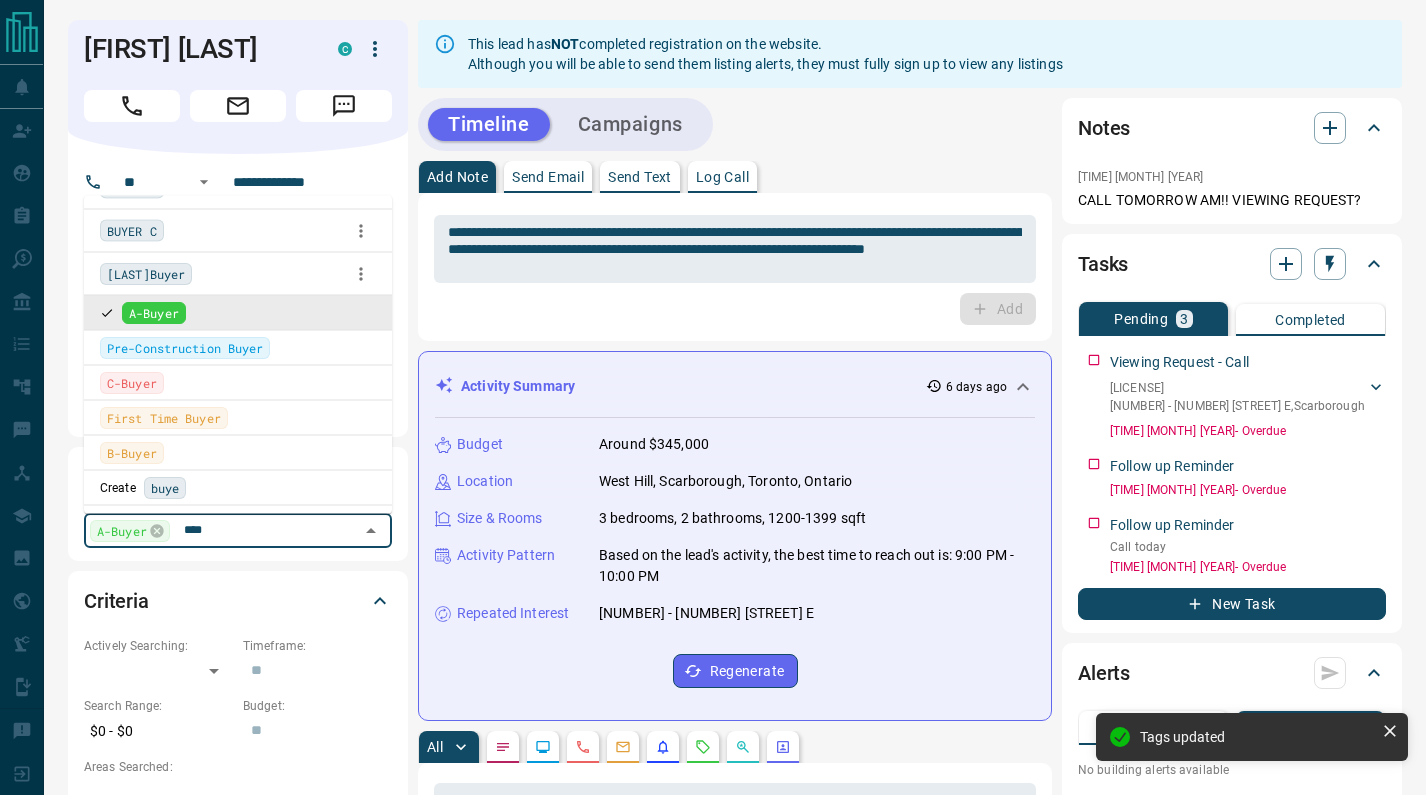 type on "*****" 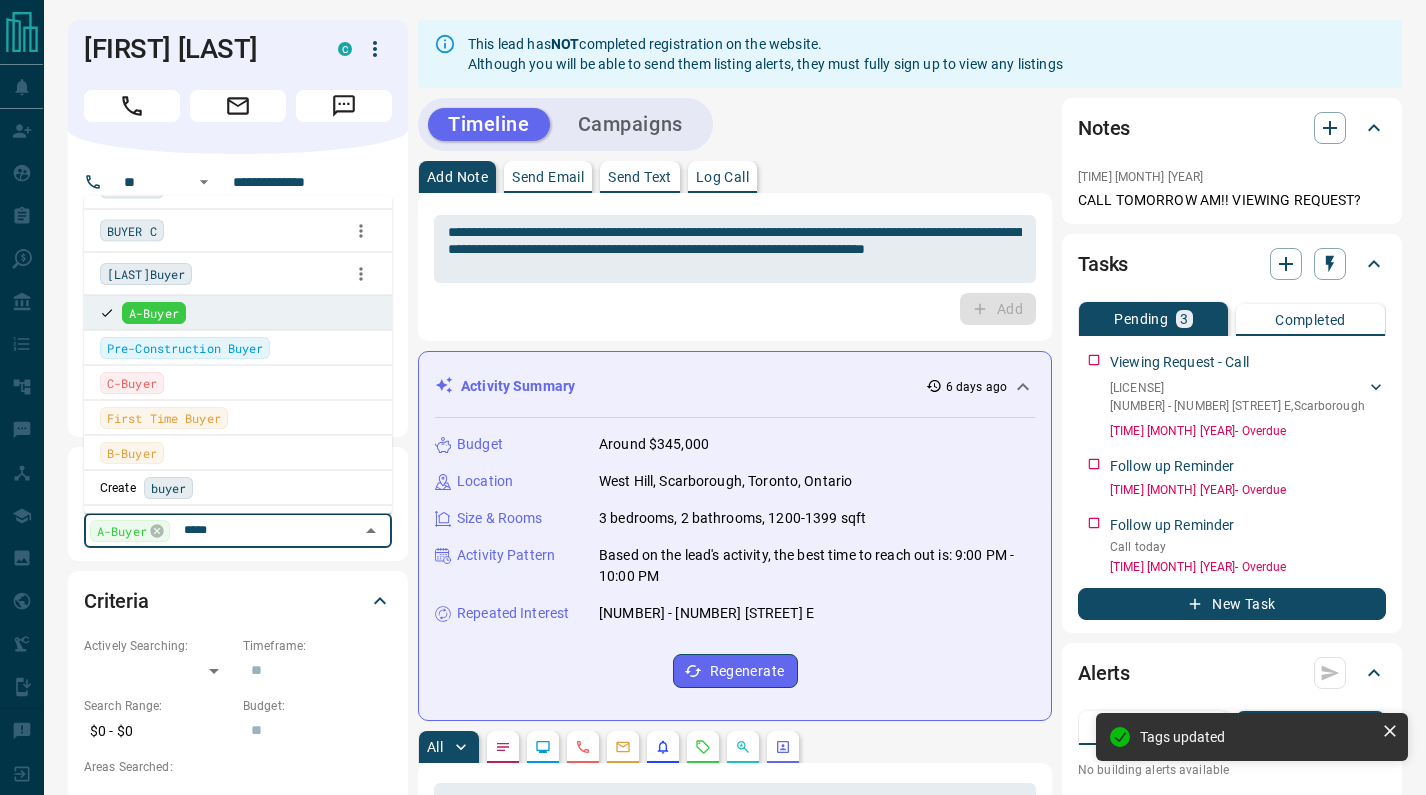 click on "B-Buyer" at bounding box center (132, 453) 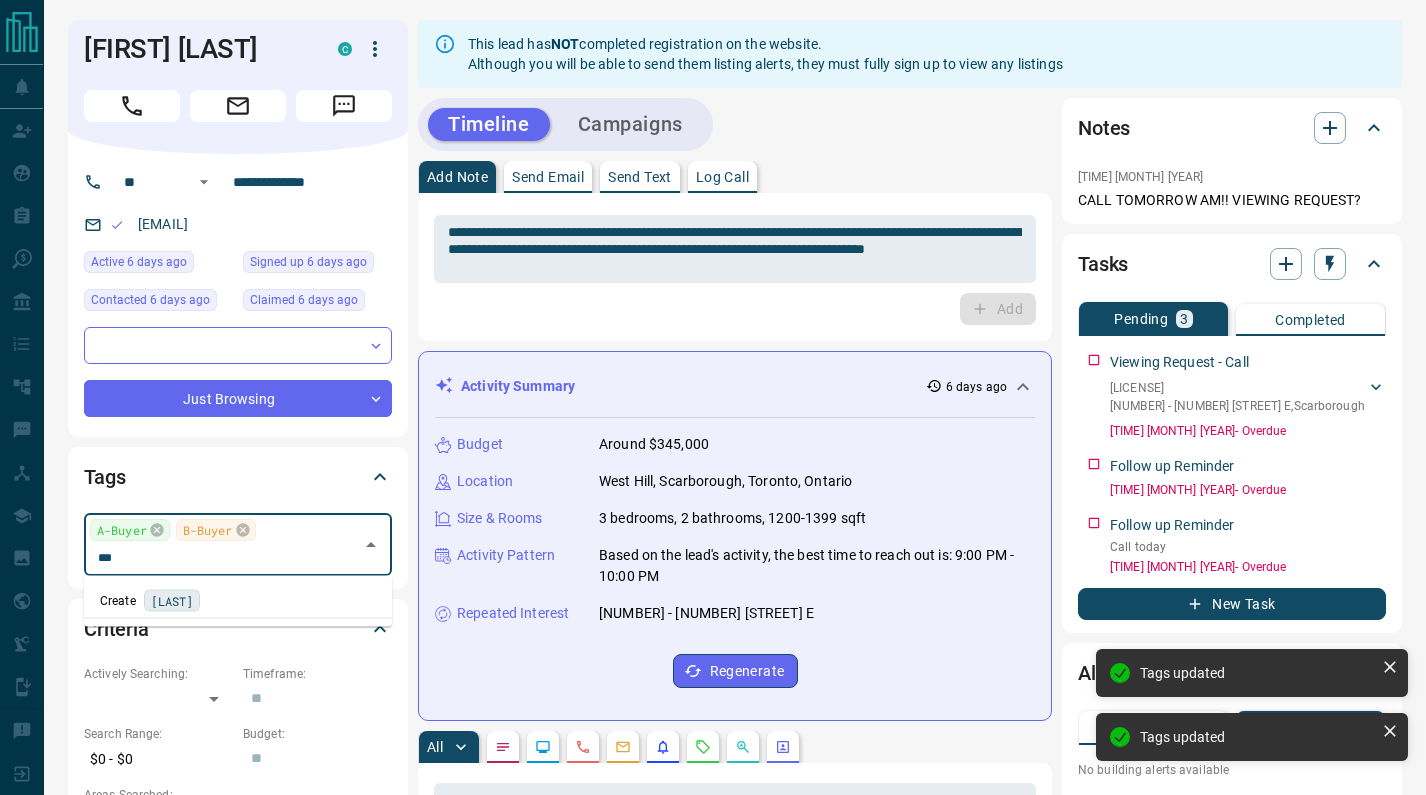 scroll, scrollTop: 0, scrollLeft: 0, axis: both 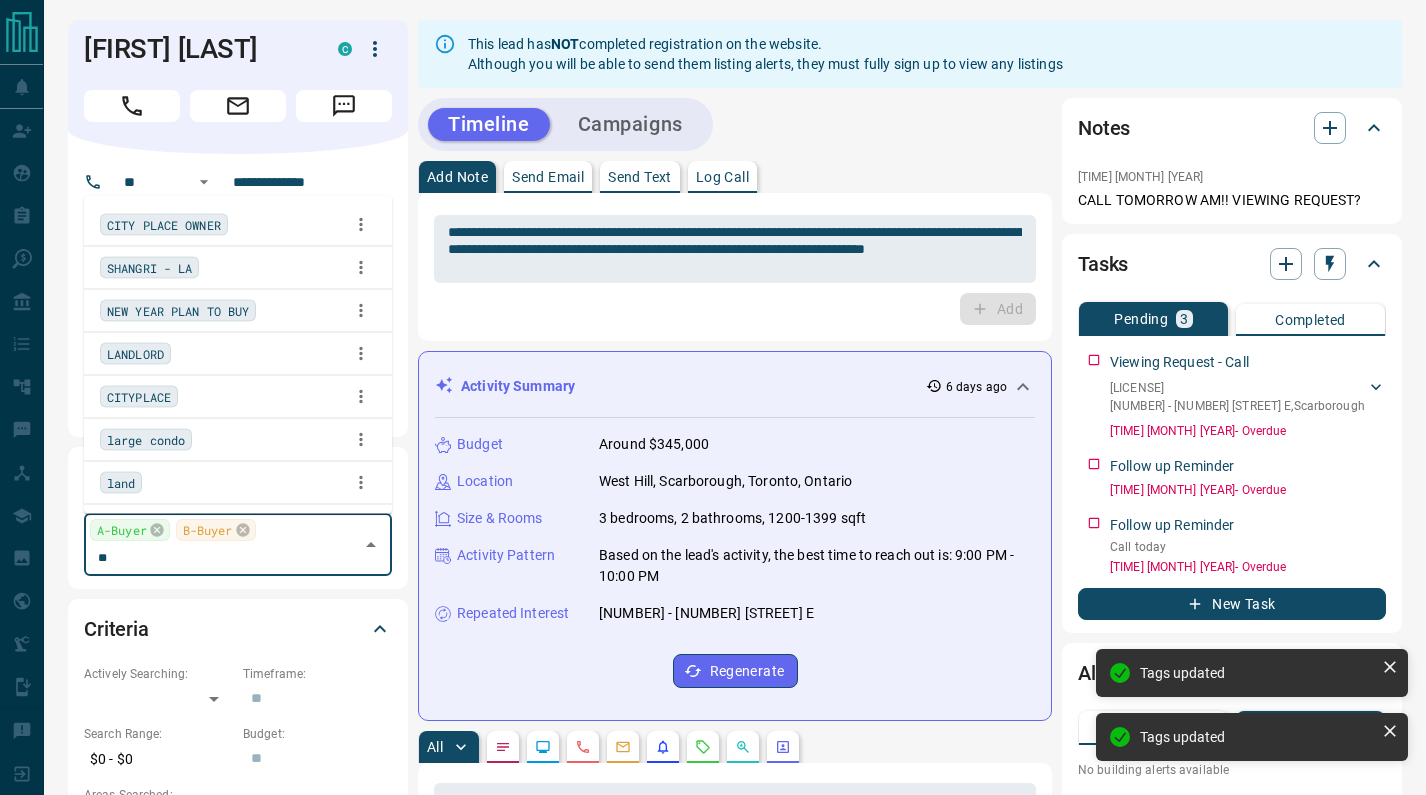 type on "***" 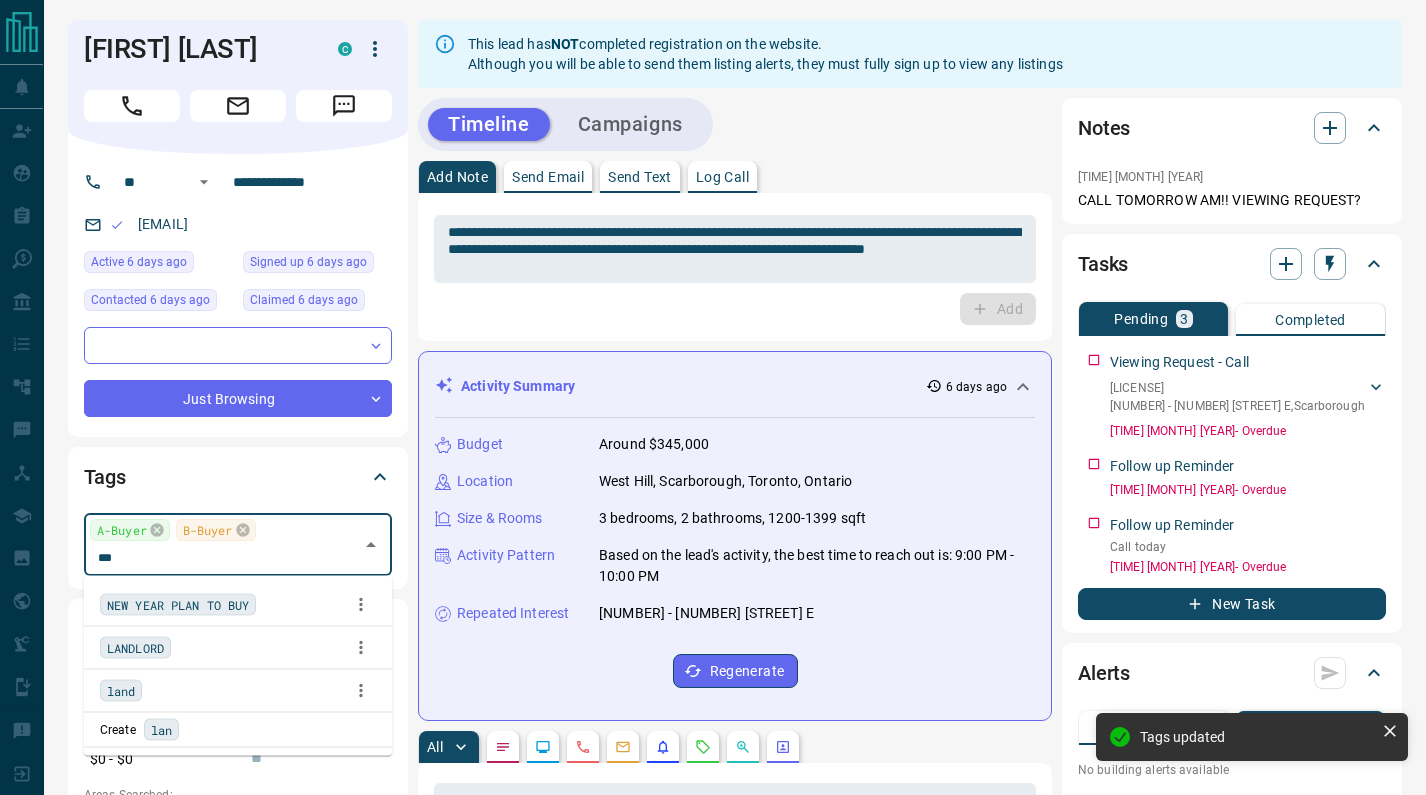 click on "LANDLORD" at bounding box center (135, 648) 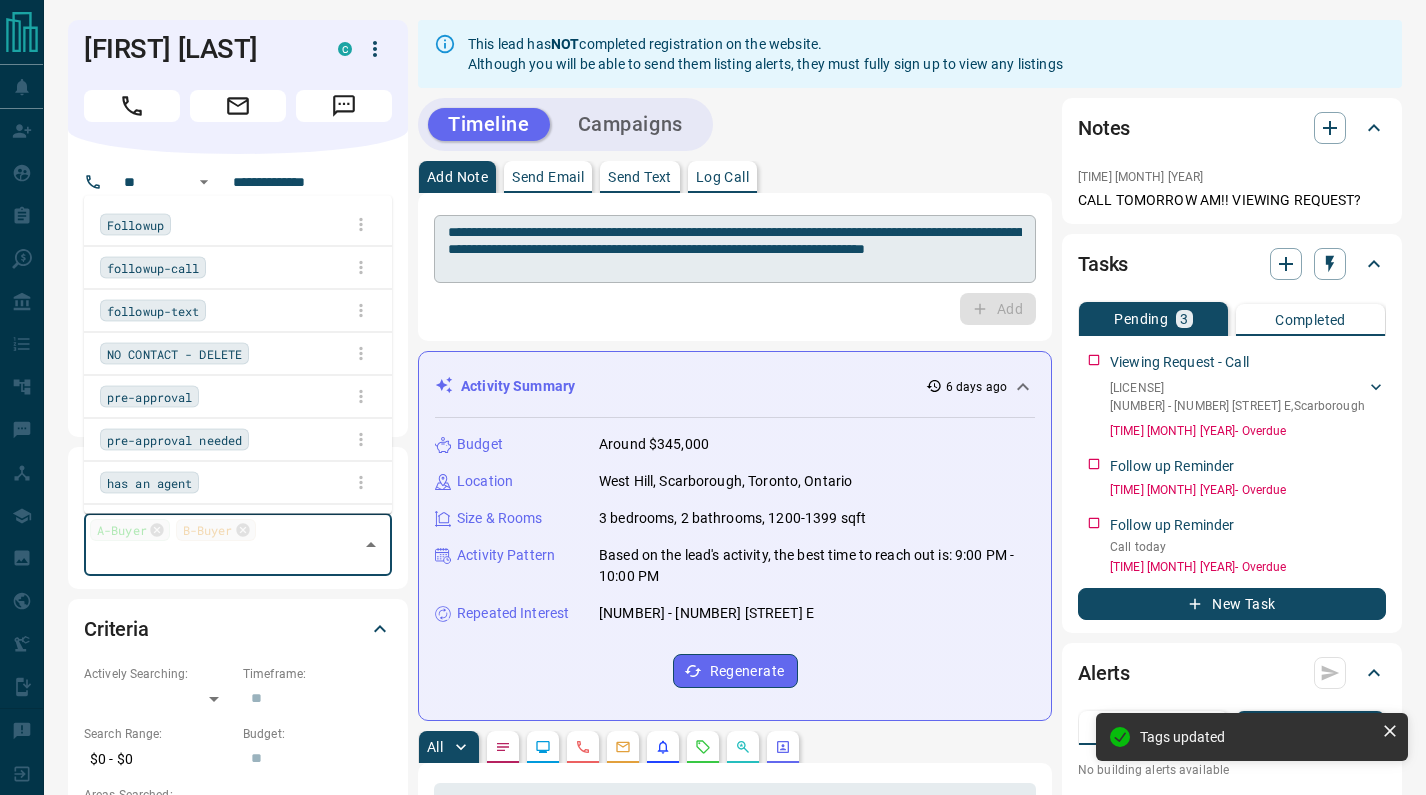 scroll, scrollTop: 8327, scrollLeft: 0, axis: vertical 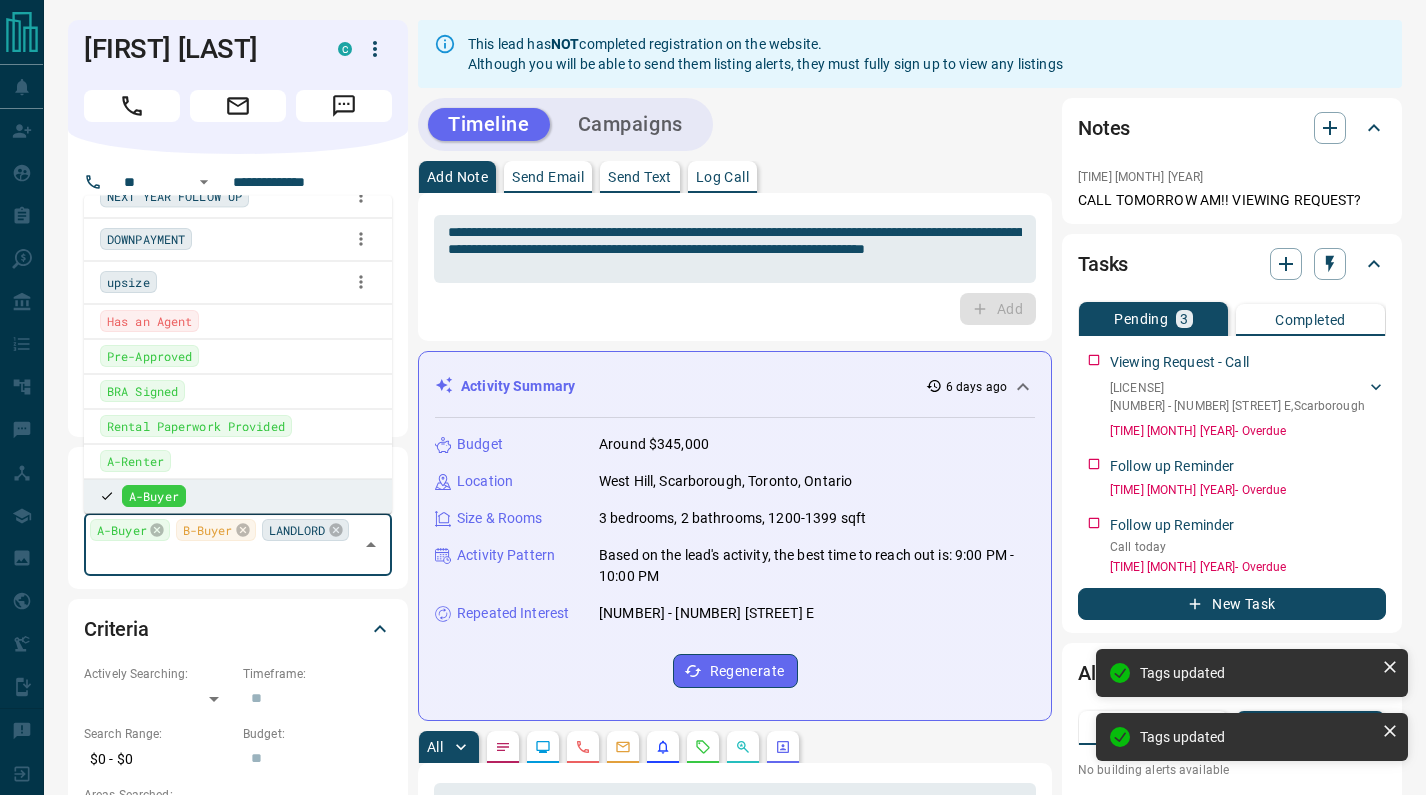 click on "Timeline Campaigns Add Note Send Email Send Text Log Call * ​ Add Activity Summary 6 days ago Budget Around $345,000 Location [CITY], [CITY], [CITY], [PROVINCE] Size & Rooms 3 bedrooms, 2 bathrooms, 1200-1399 sqft Activity Pattern Based on the lead's activity, the best time to reach out is:  [TIME] - [TIME] Repeated Interest [NUMBER] - [NUMBER] [STREET] E Regenerate All ​ [TIME] [MONTH] [YEAR] Tag Changes - Tag Added [FIRST] [LAST] added the following tags to [FIRST] [LAST] 1:31 pm Aug 6 2025 Tag Changes - Tag Added [FIRST] [LAST] added the following tags to [FIRST] [LAST] 1:31 pm Aug 6 2025 Note Action Note Added by [FIRST] [LAST] 1:28 pm Aug 6 2025 Saved Search Created [FIRST] [LAST] setup a Building Alert for [FIRST] Frequency: Instant" at bounding box center [735, 1082] 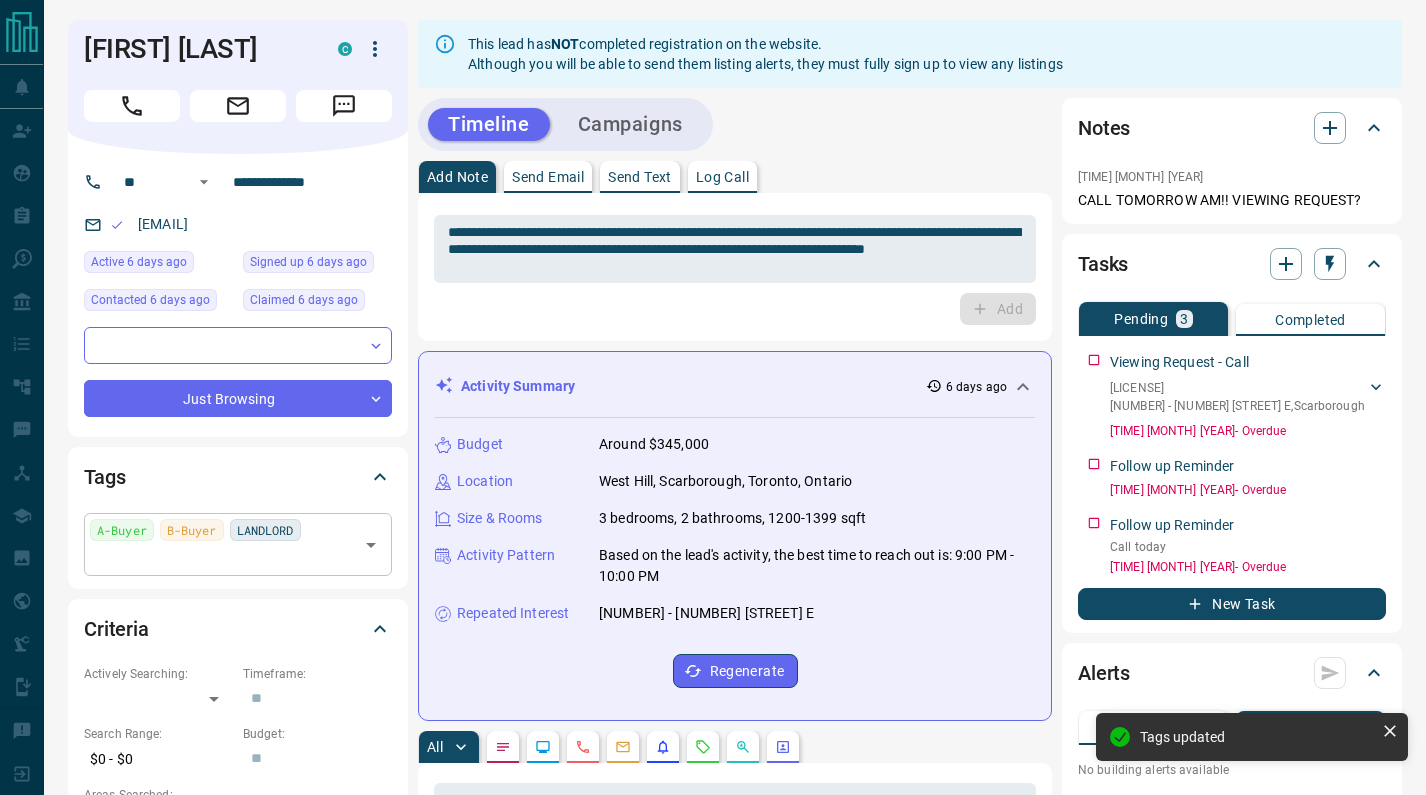 click at bounding box center (221, 558) 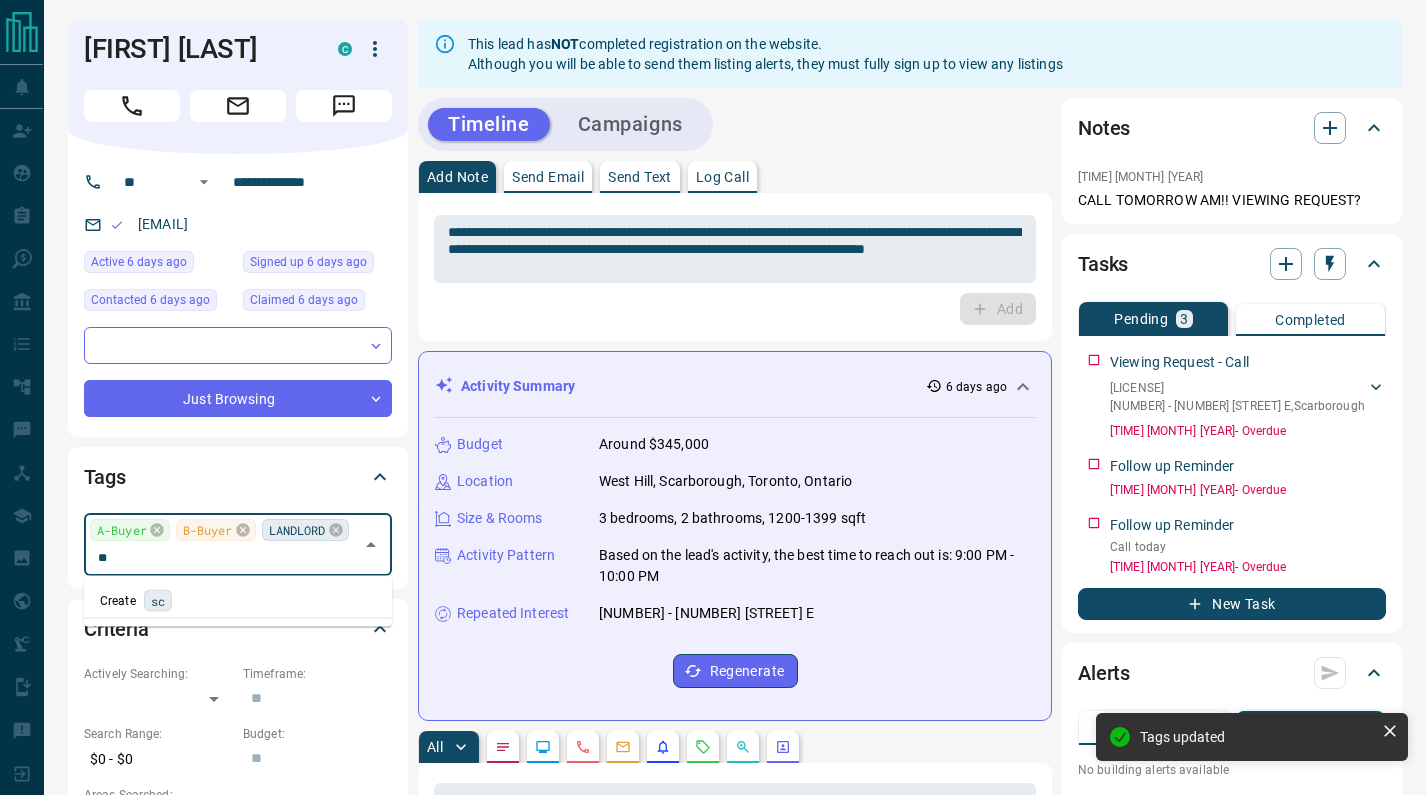 scroll, scrollTop: 0, scrollLeft: 0, axis: both 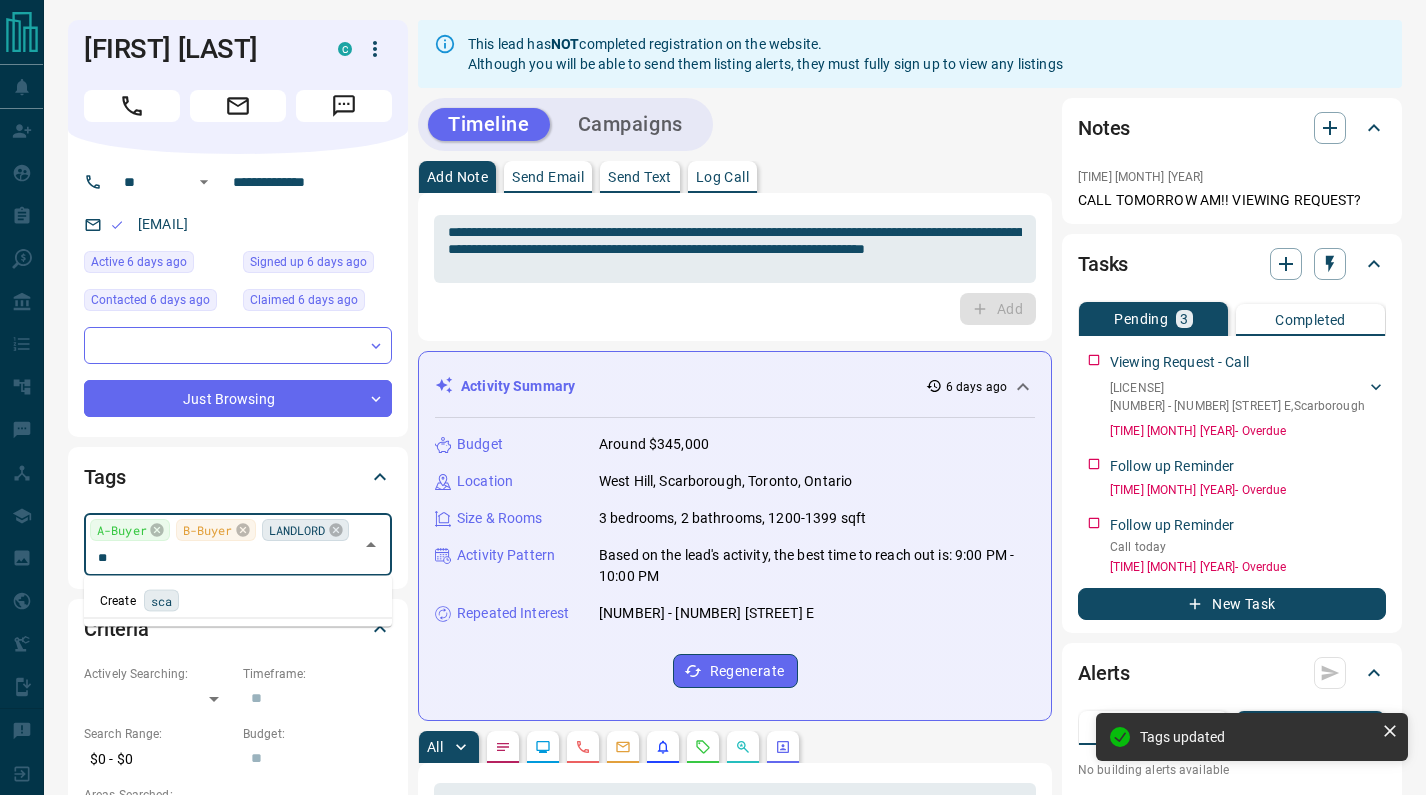 type on "*" 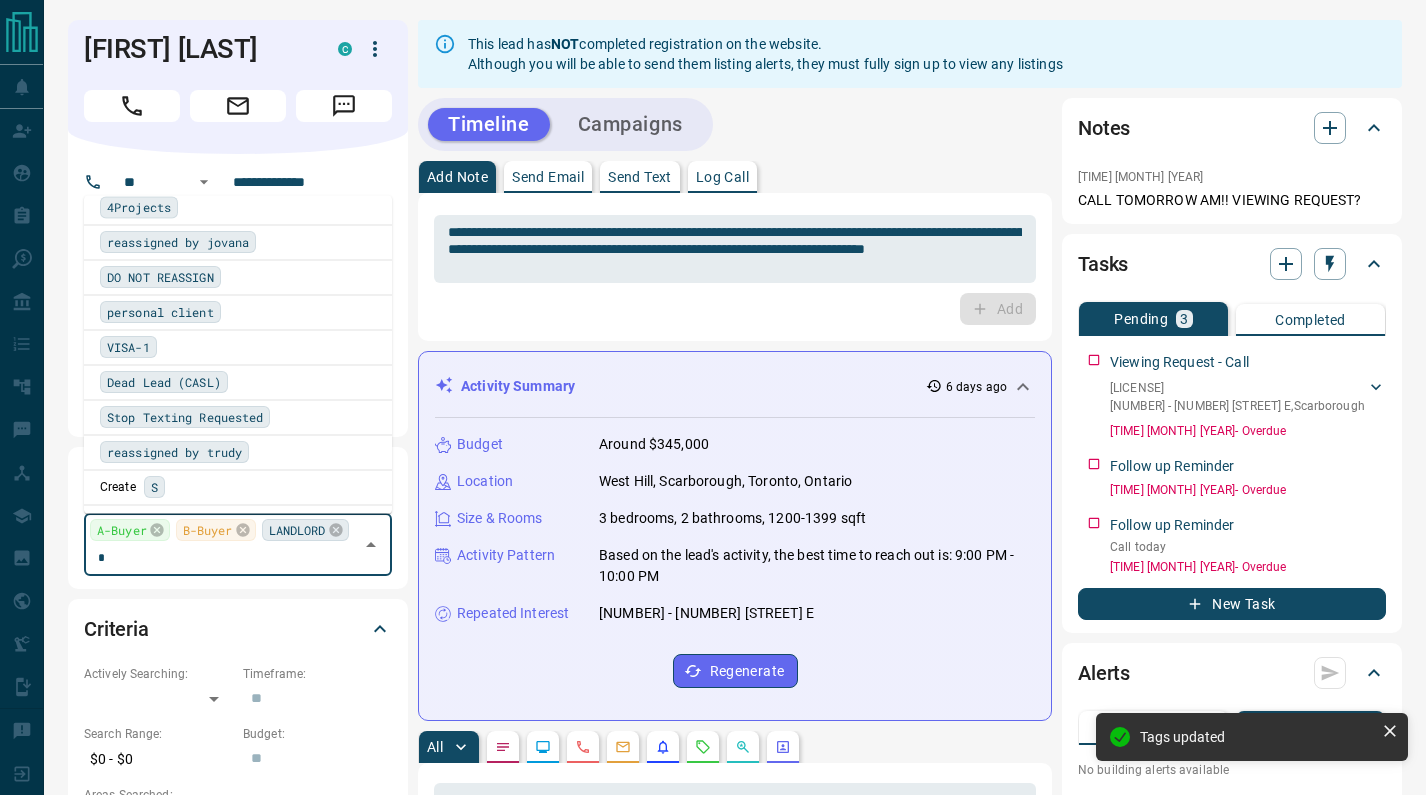 scroll, scrollTop: 0, scrollLeft: 0, axis: both 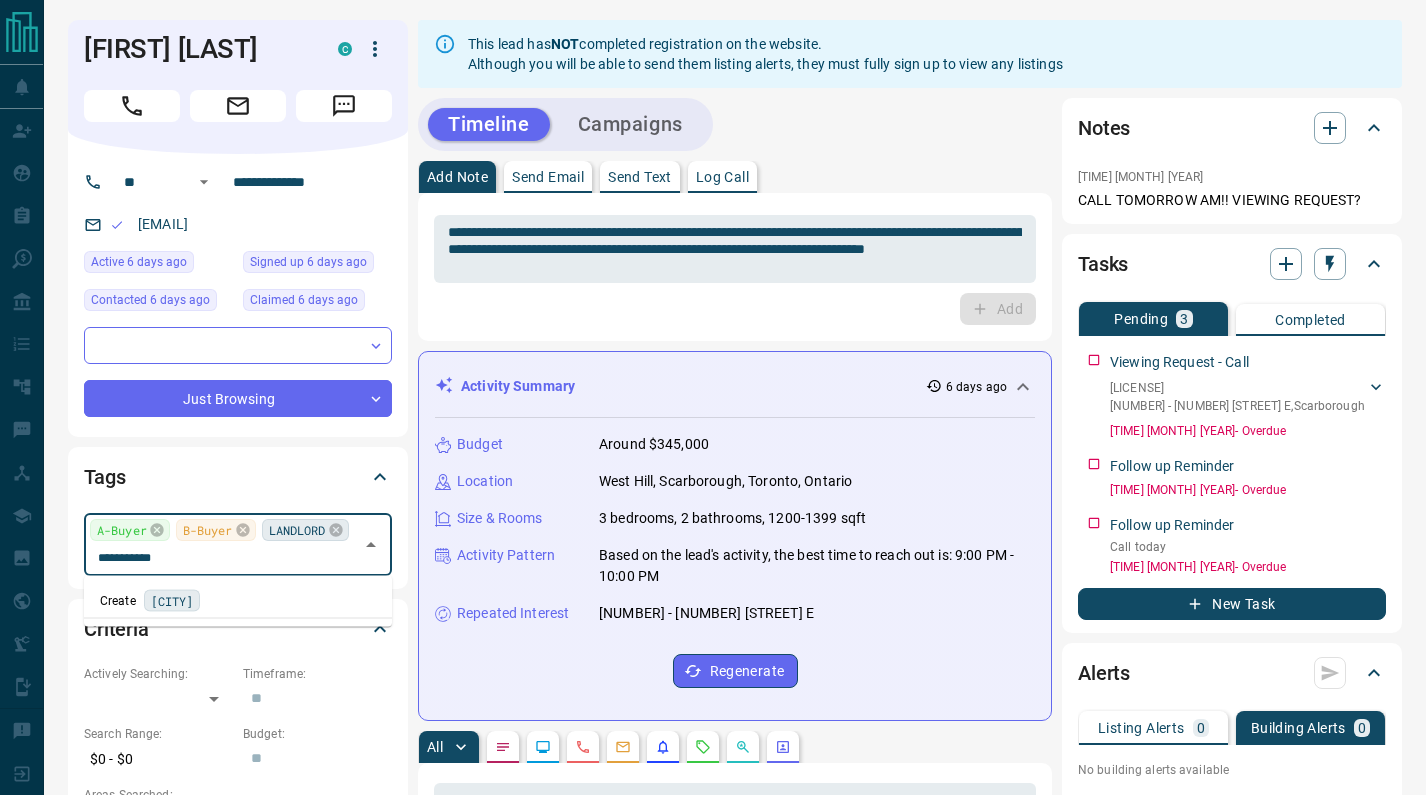 type on "**********" 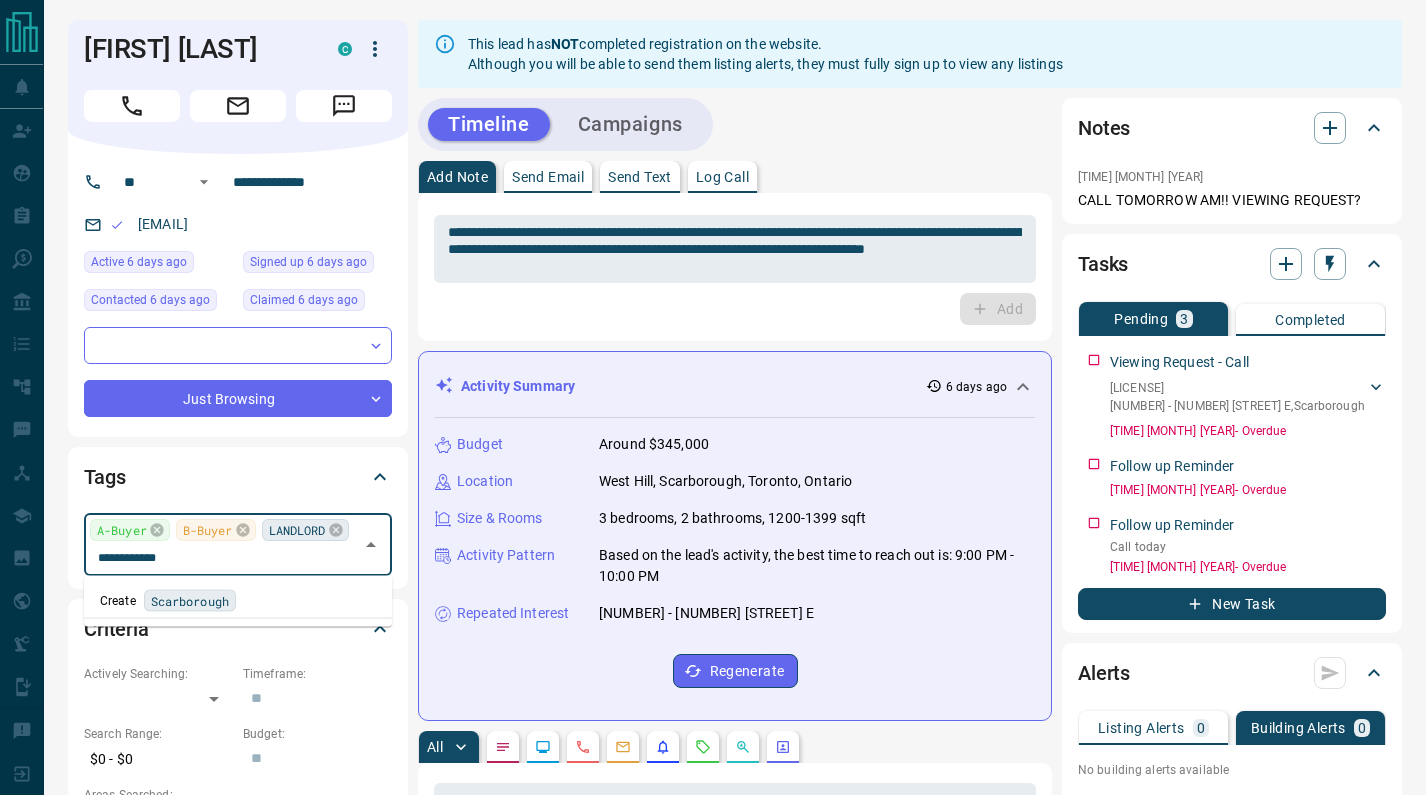 type 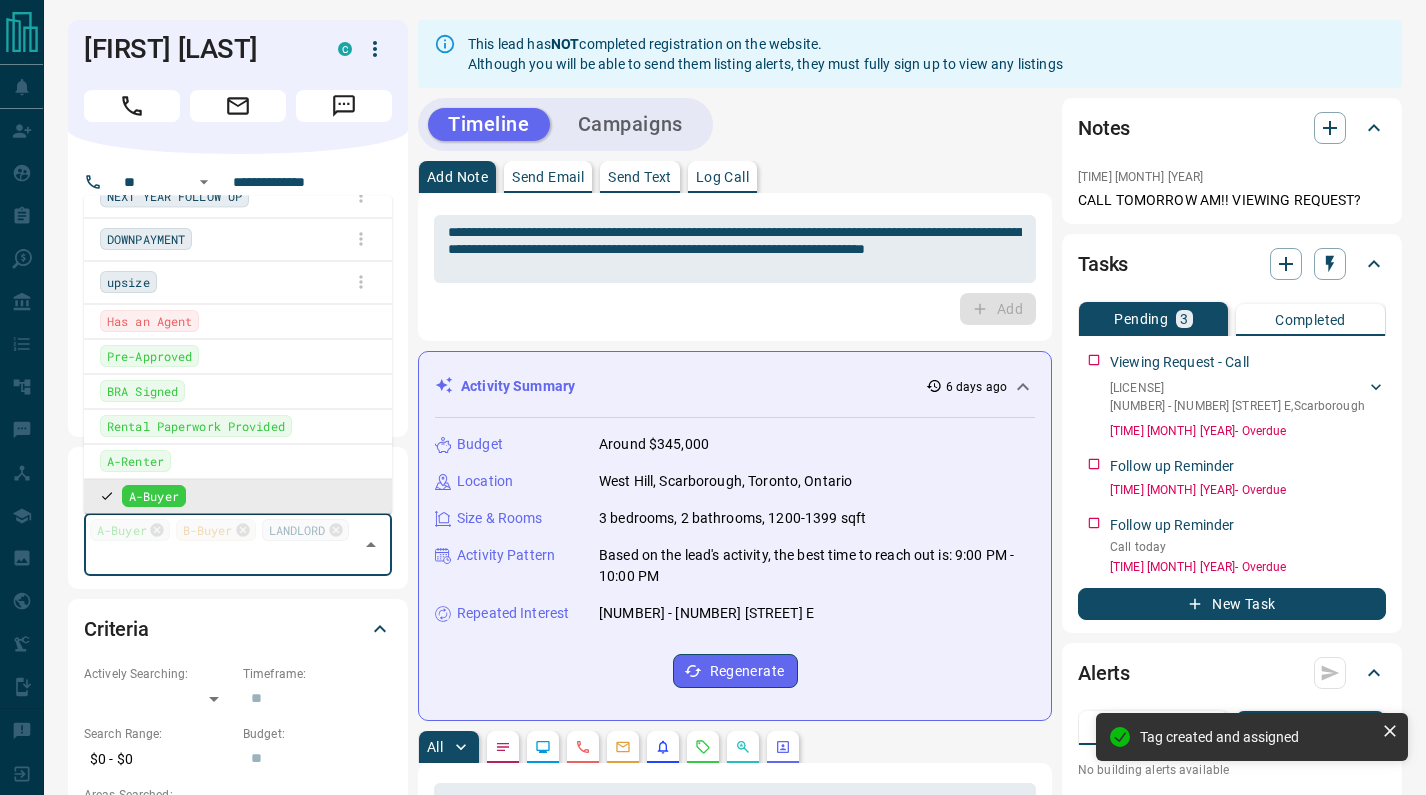 scroll, scrollTop: 8370, scrollLeft: 0, axis: vertical 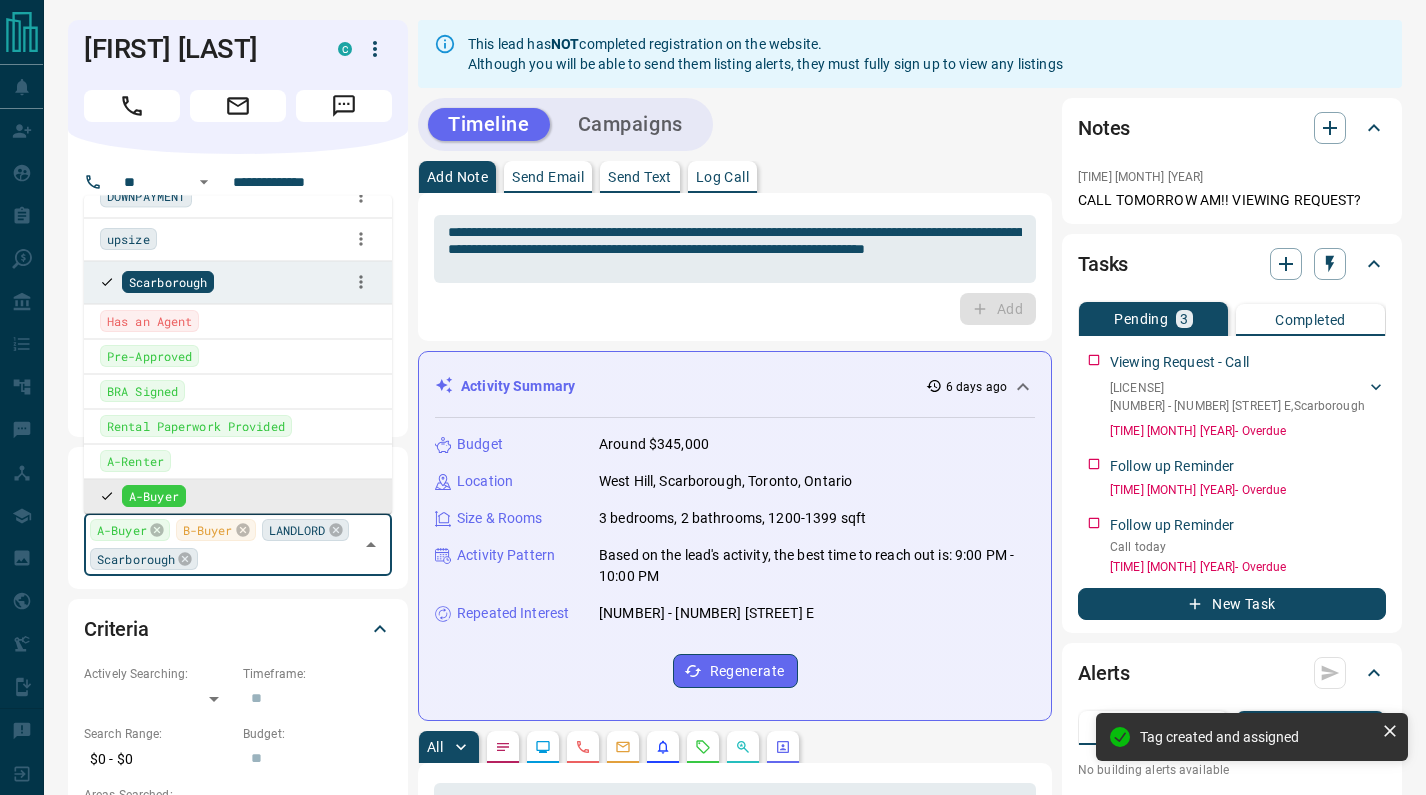 click on "Tasks Pending 3 Completed Viewing Request - Call [LICENSE] [NUMBER] - [NUMBER] [STREET] E , [CITY] [FIRST] [LAST] [PHONE] [EMAIL] [TIME] [MONTH] [YEAR] - Overdue Follow up Reminder [TIME] [MONTH] [YEAR] - Overdue Follow up Reminder Call today [TIME] [MONTH] [YEAR] - Overdue New Task" at bounding box center (1232, 433) 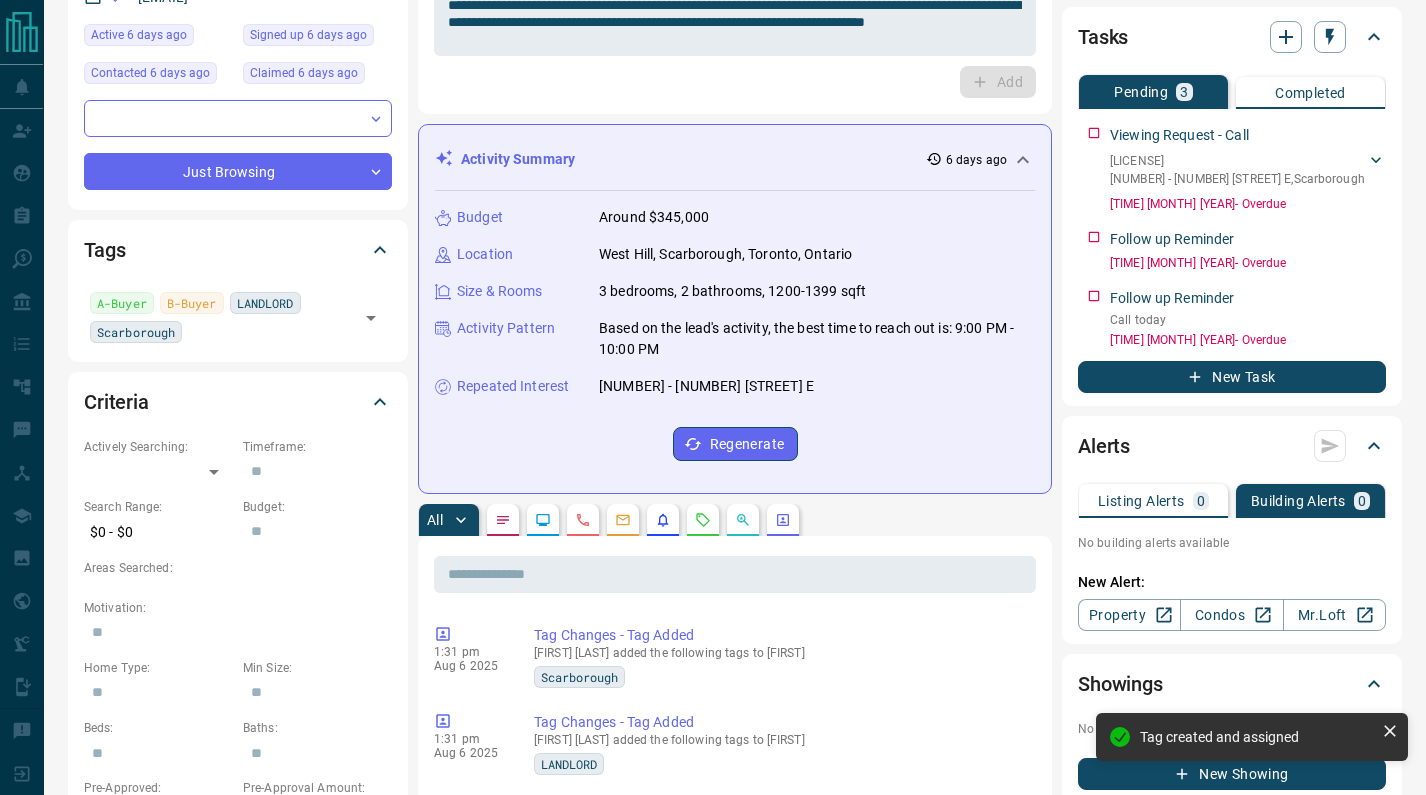 scroll, scrollTop: 234, scrollLeft: 0, axis: vertical 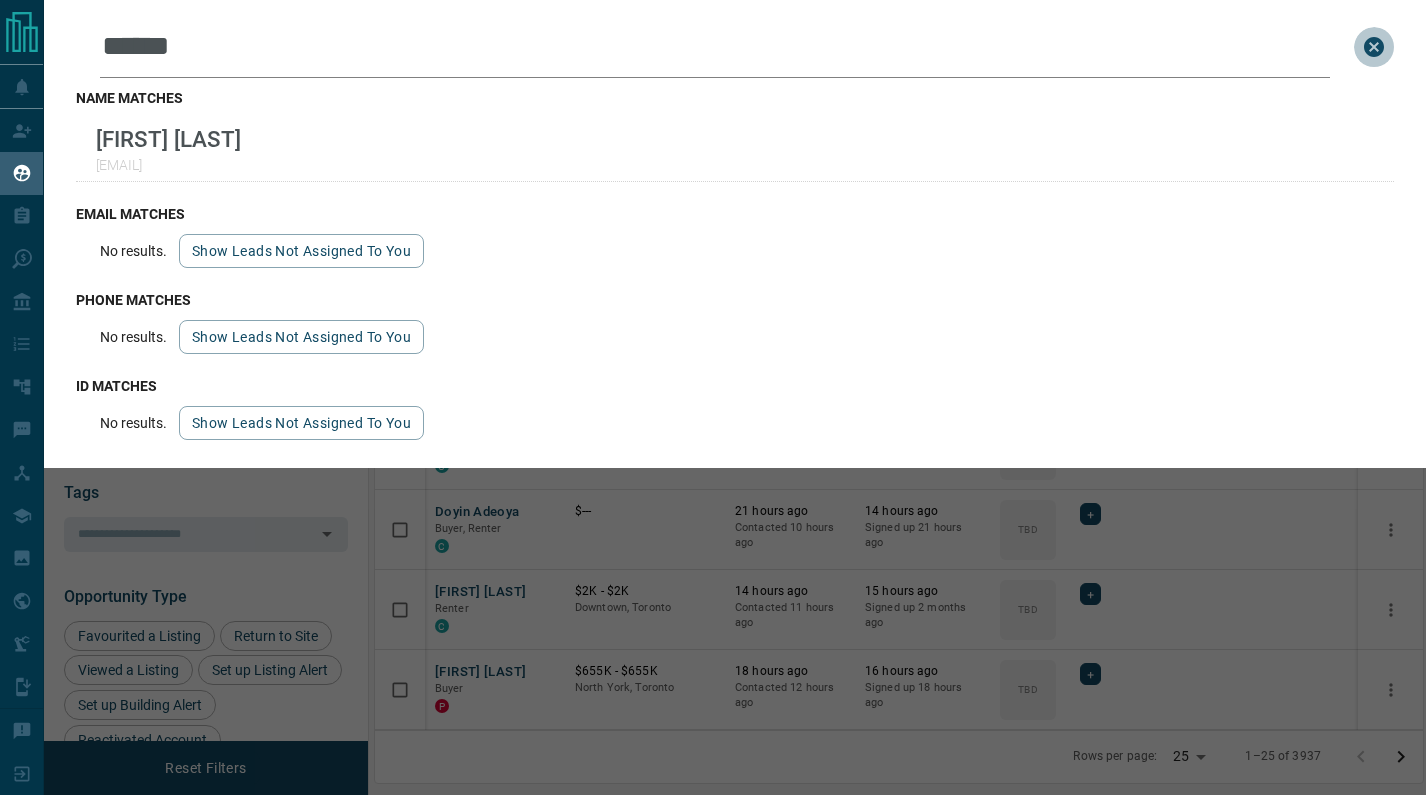 click 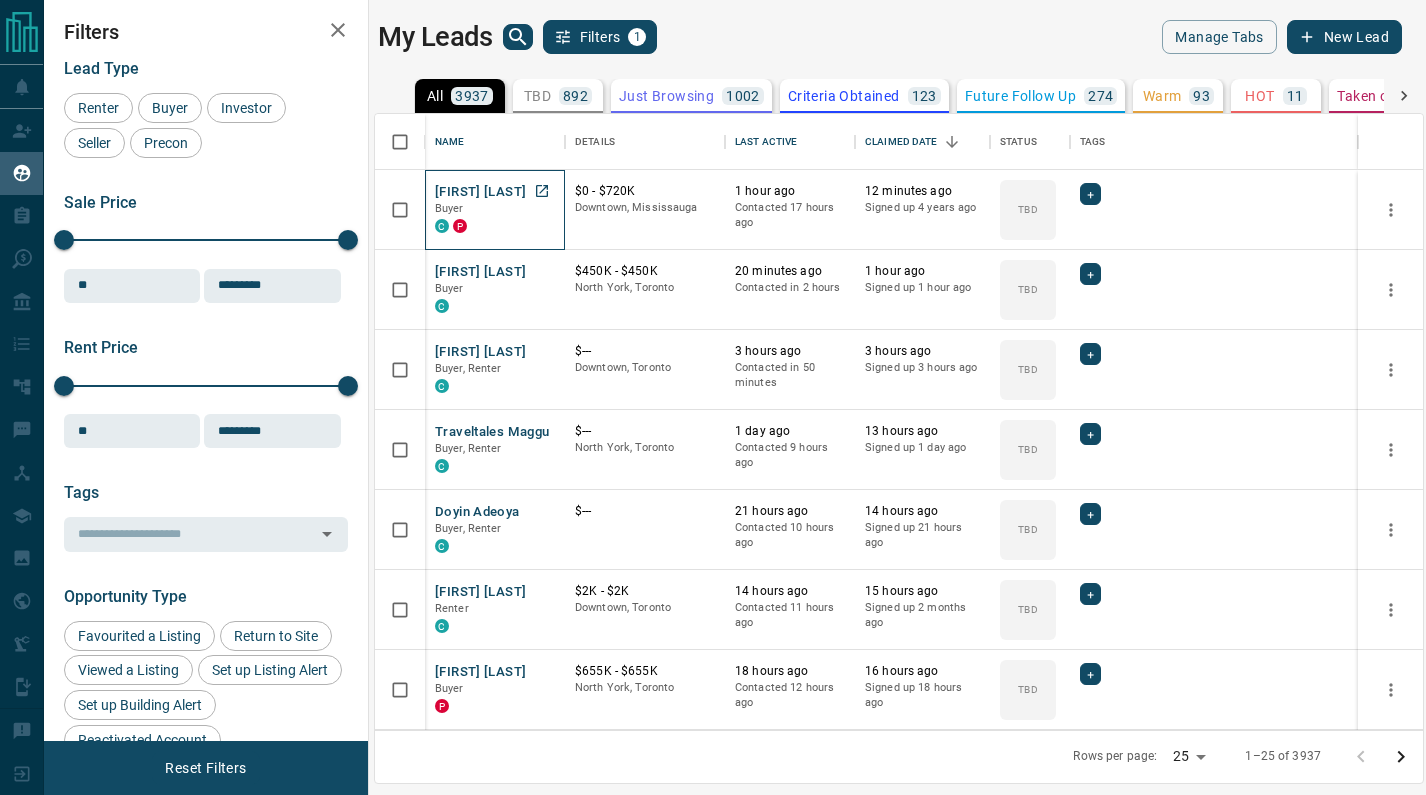 click 